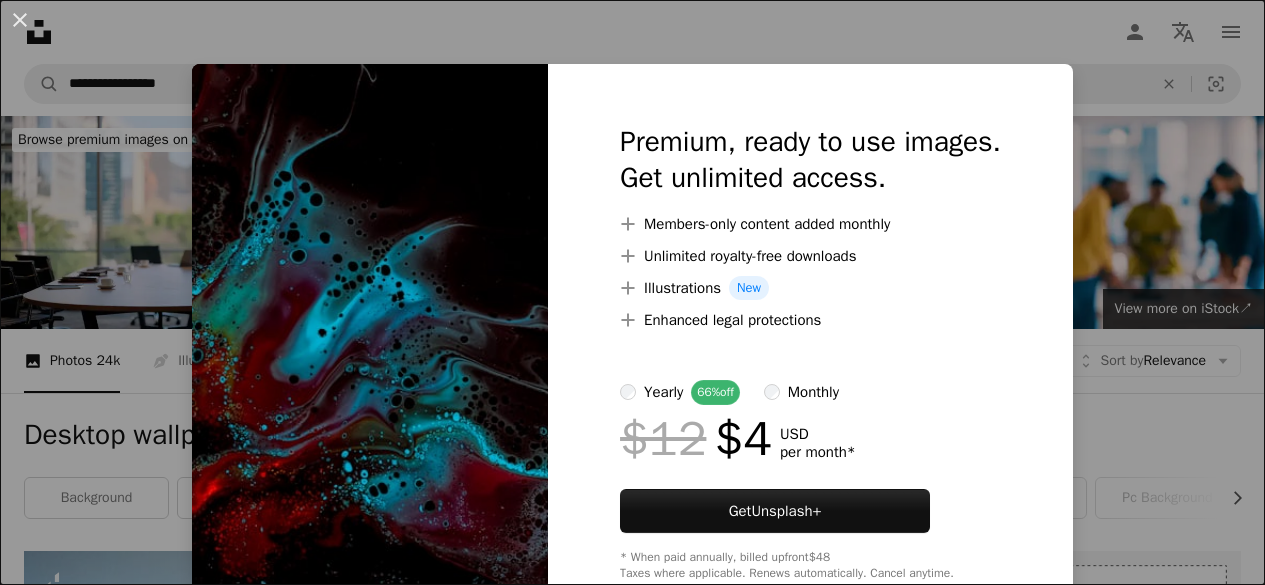 scroll, scrollTop: 1011, scrollLeft: 0, axis: vertical 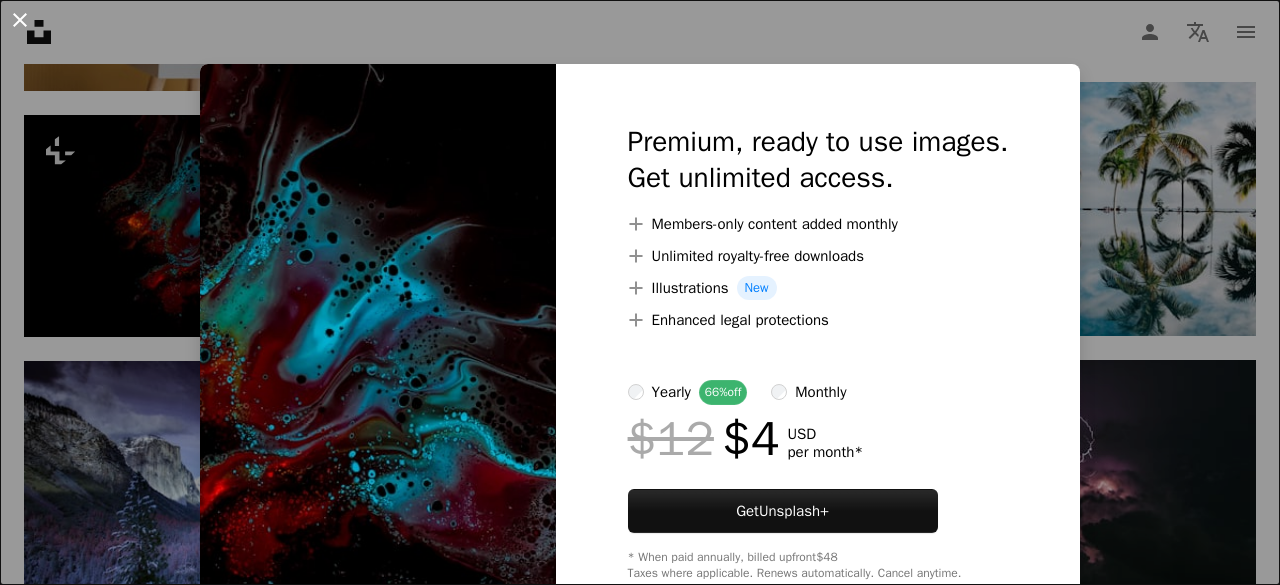 click on "An X shape" at bounding box center [20, 20] 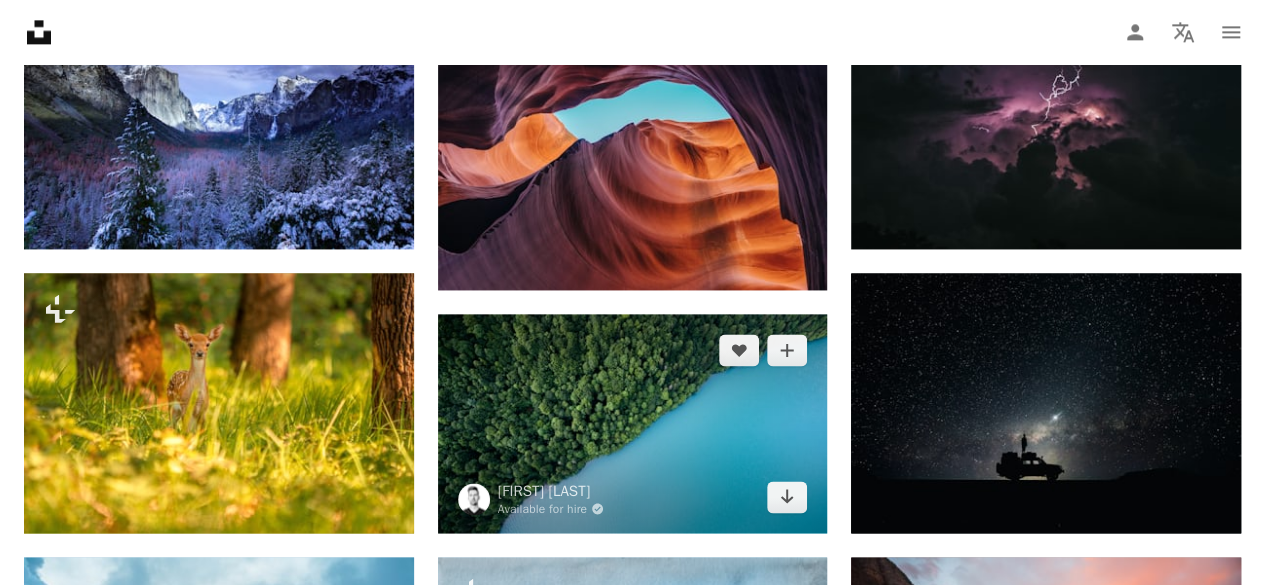 scroll, scrollTop: 1375, scrollLeft: 0, axis: vertical 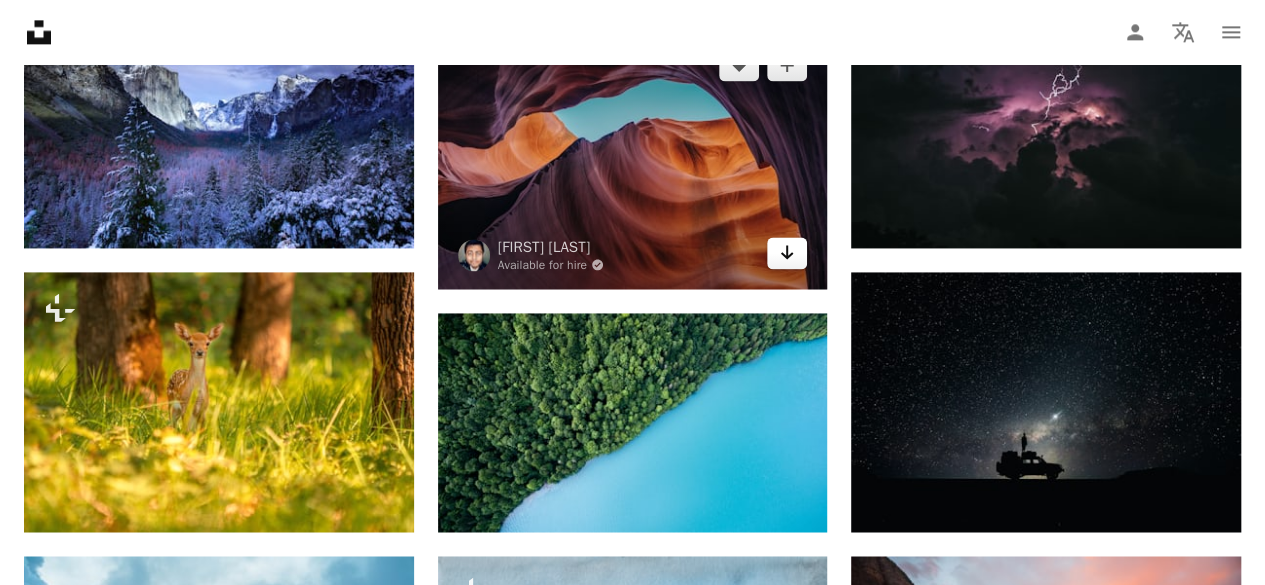 click 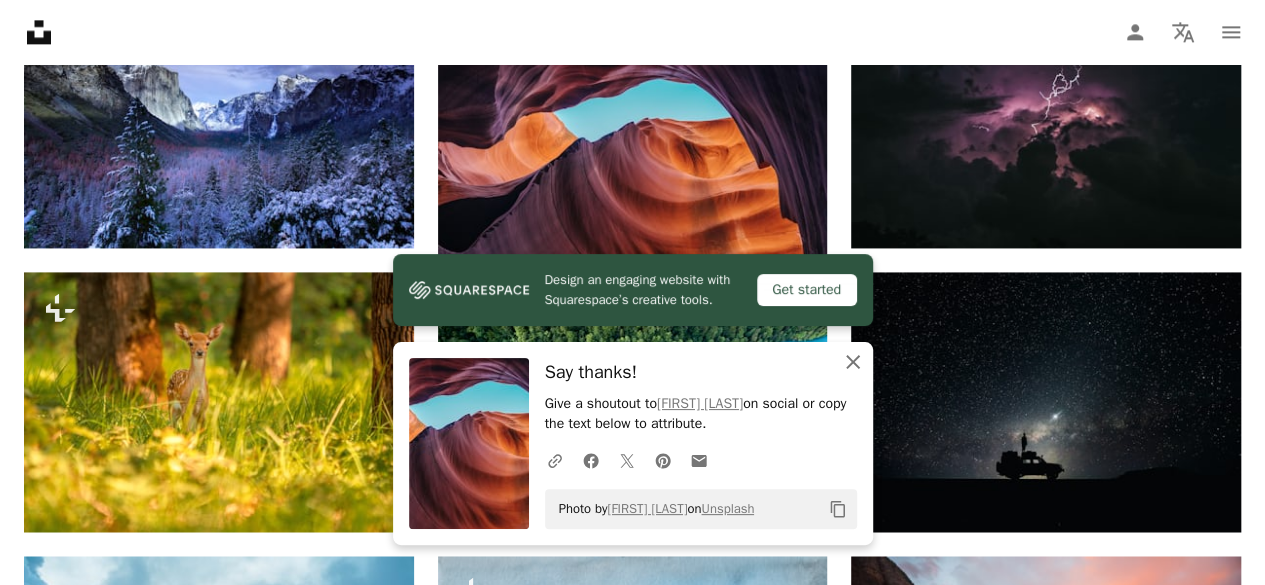 click 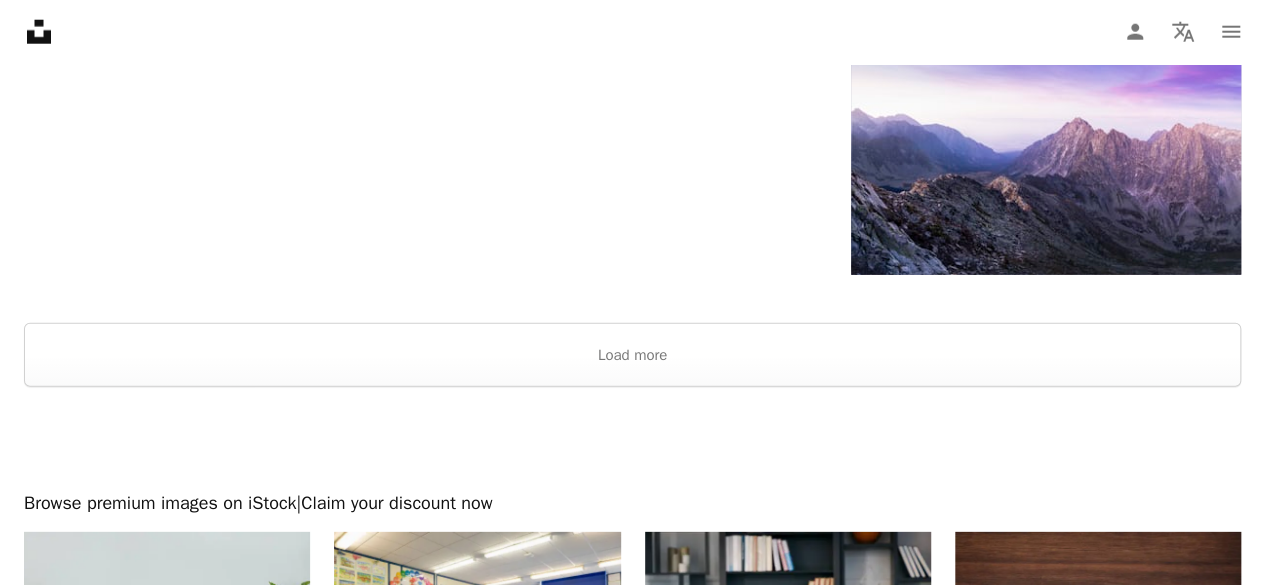 scroll, scrollTop: 2692, scrollLeft: 0, axis: vertical 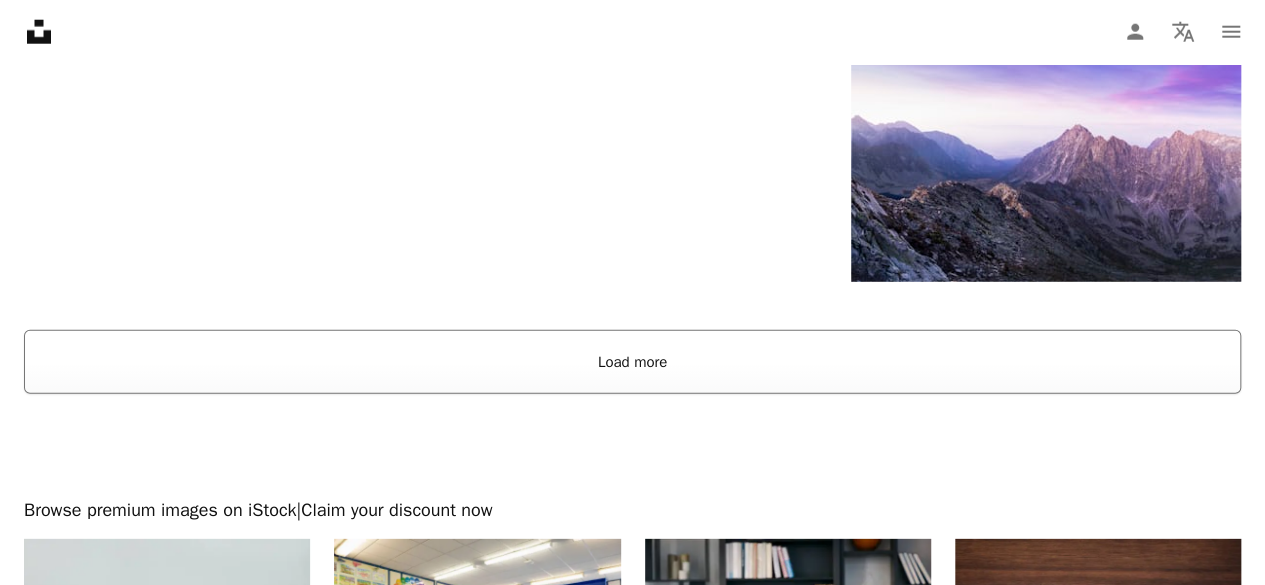 click on "Load more" at bounding box center [632, 362] 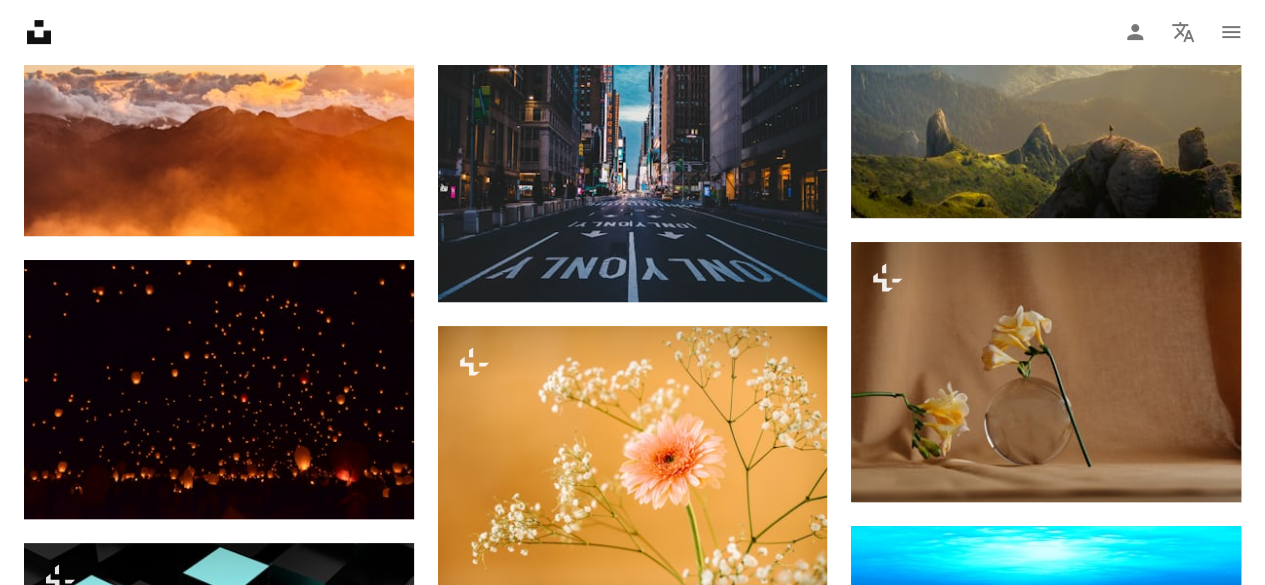scroll, scrollTop: 4178, scrollLeft: 0, axis: vertical 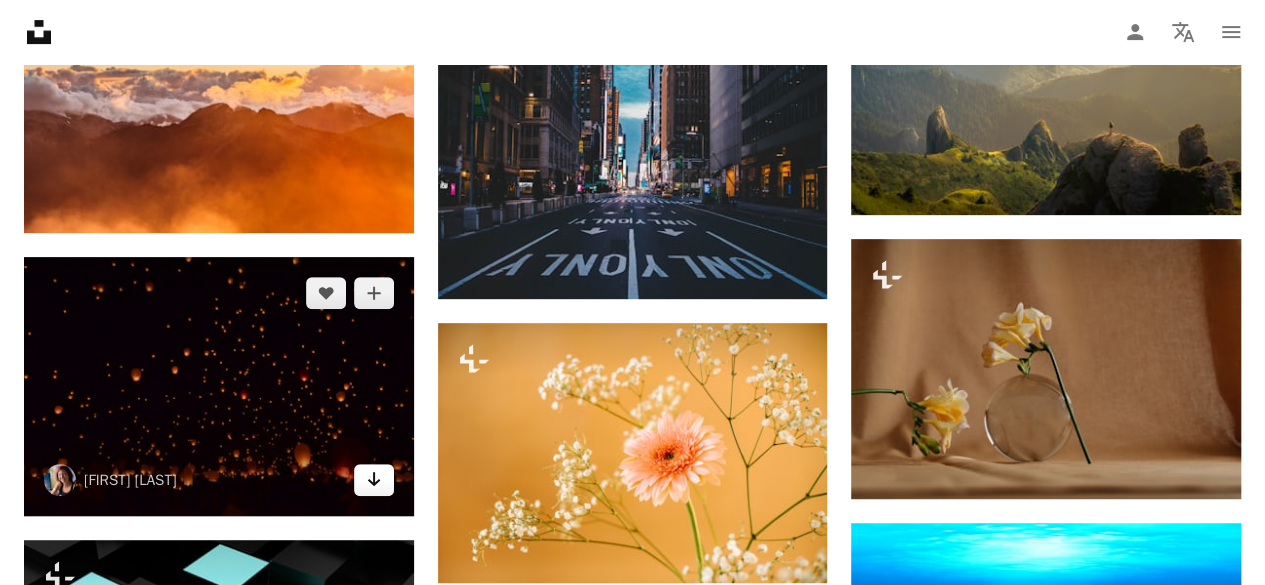 click on "Arrow pointing down" 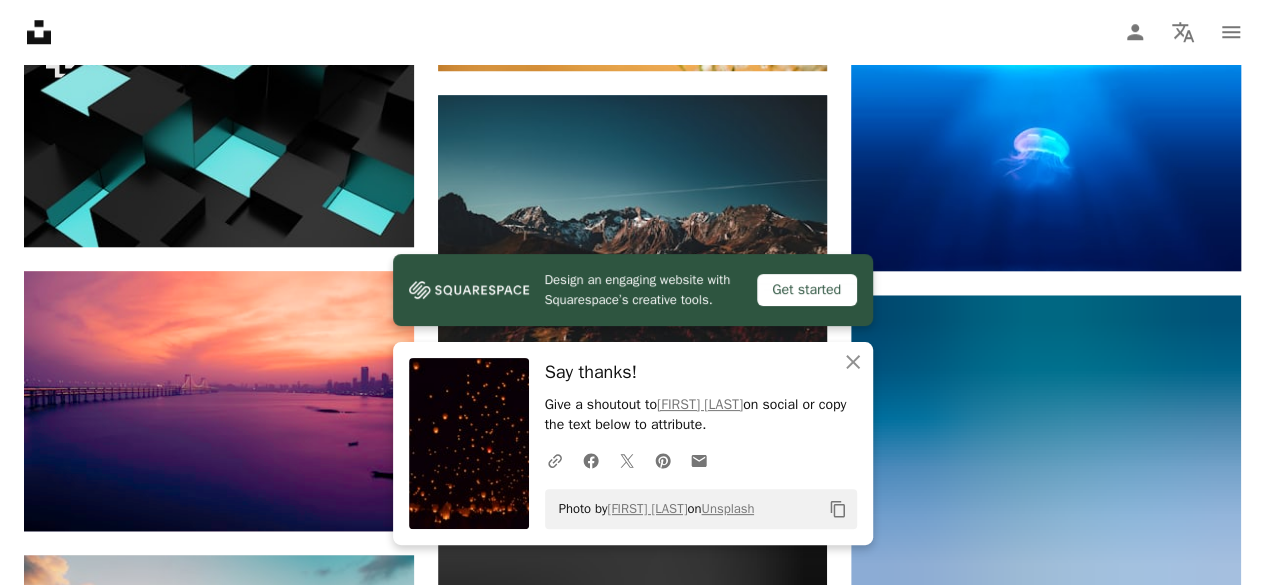 scroll, scrollTop: 4700, scrollLeft: 0, axis: vertical 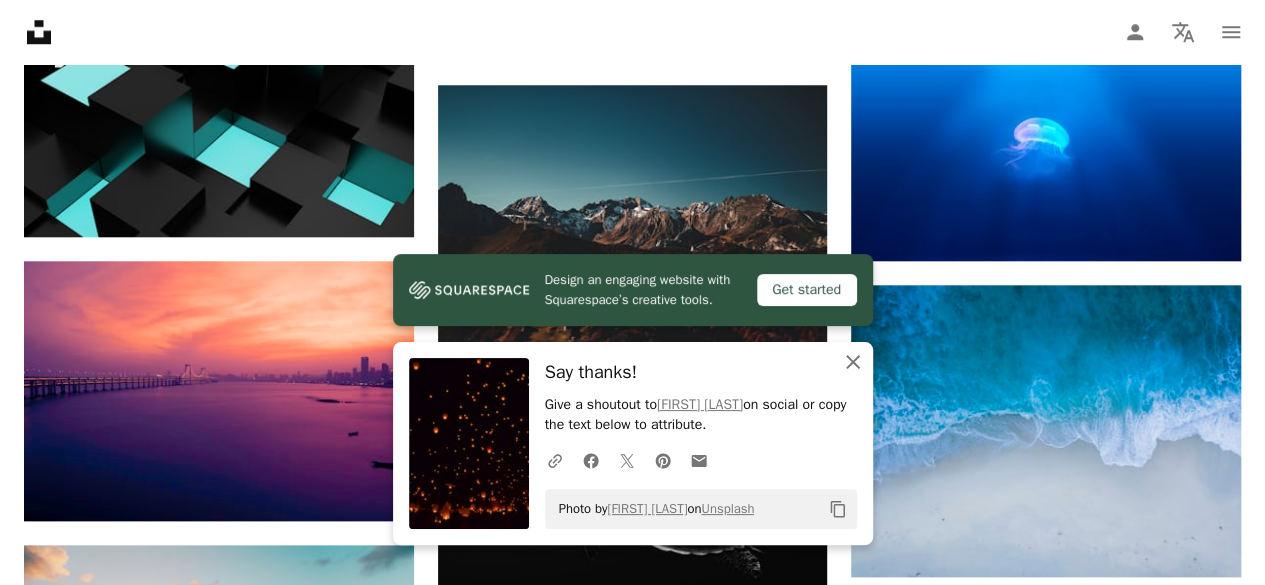 click on "An X shape" 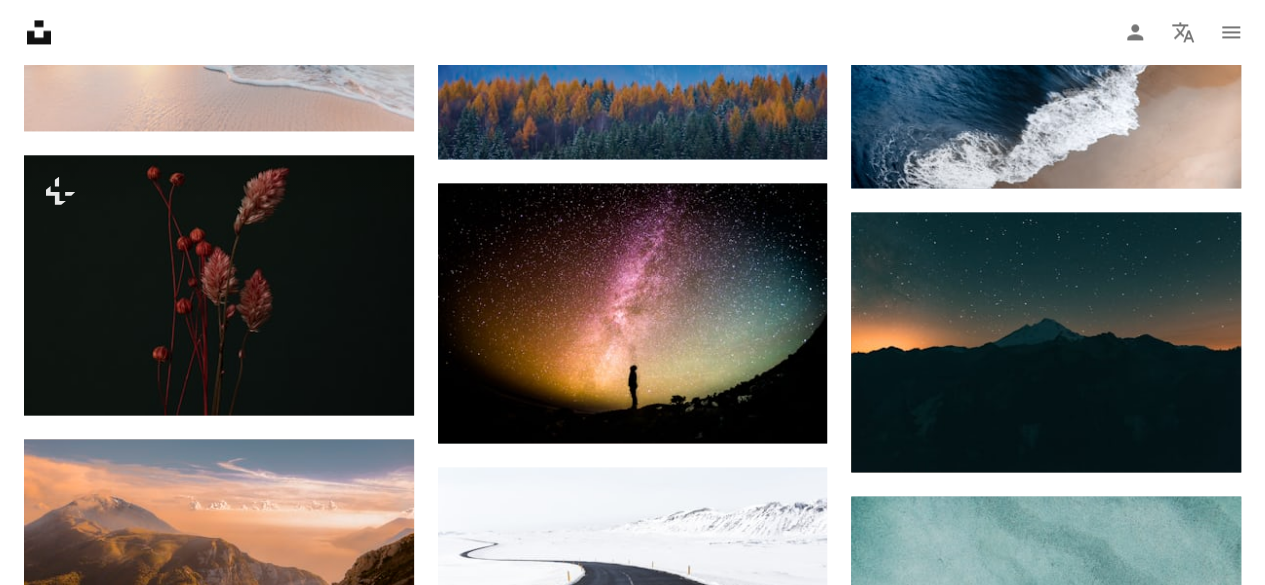scroll, scrollTop: 5422, scrollLeft: 0, axis: vertical 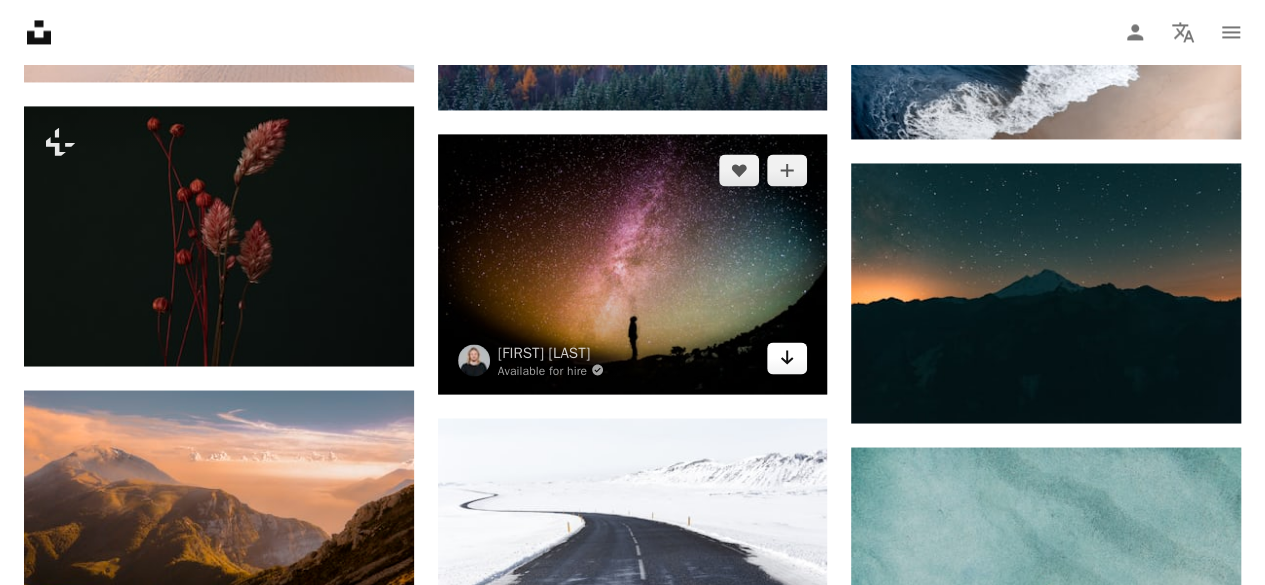click on "Arrow pointing down" at bounding box center (787, 358) 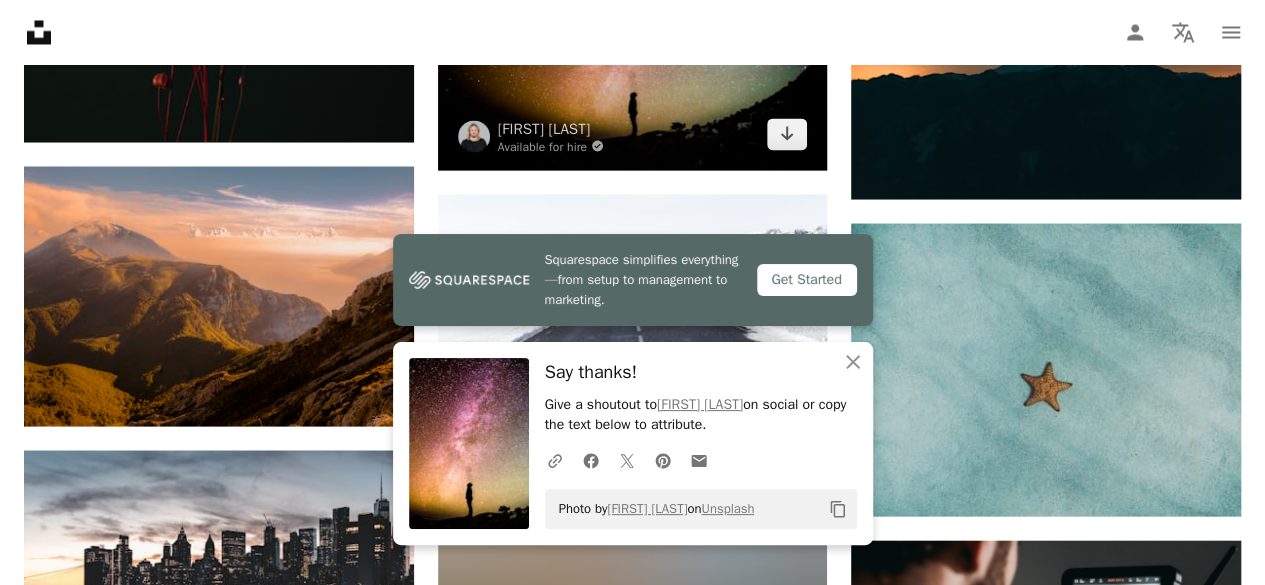 scroll, scrollTop: 5649, scrollLeft: 0, axis: vertical 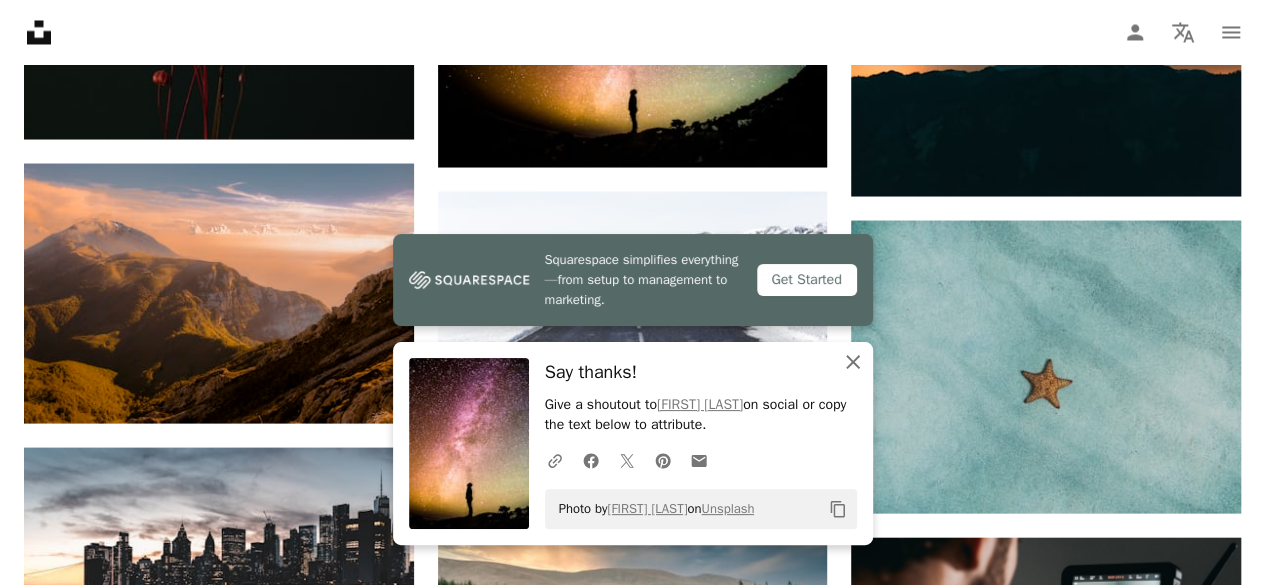 click 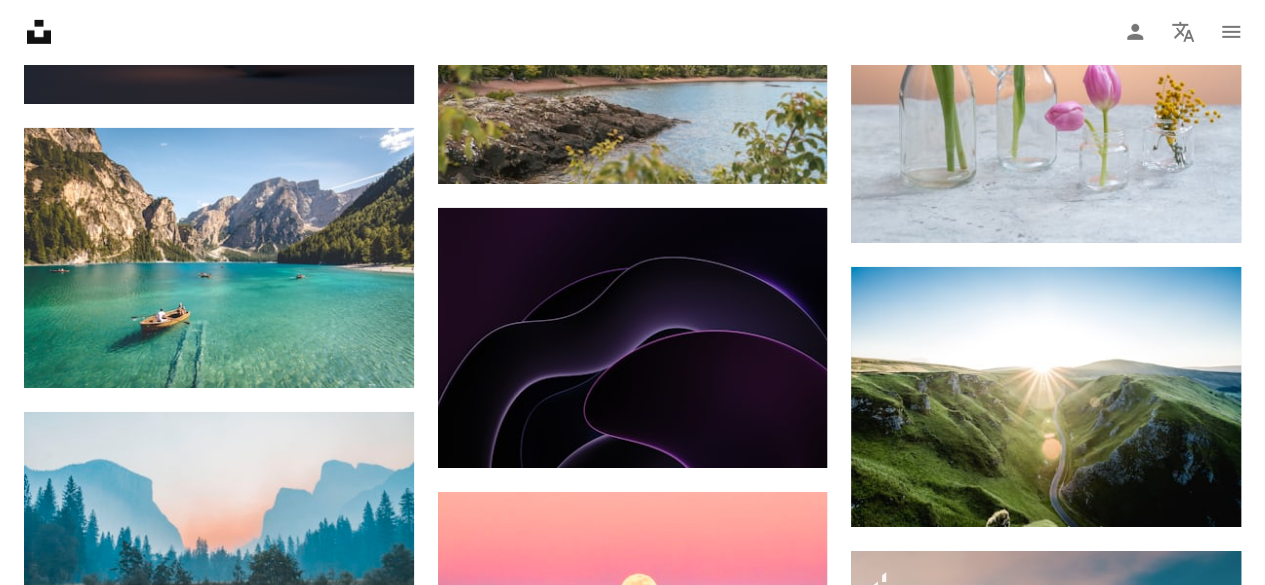 scroll, scrollTop: 7069, scrollLeft: 0, axis: vertical 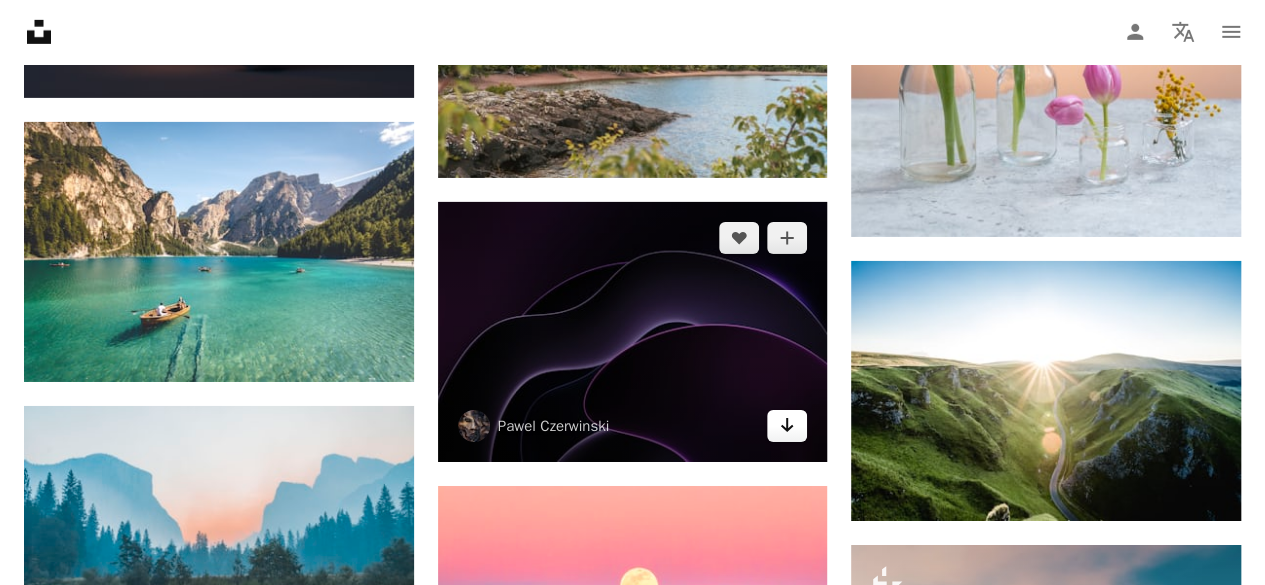 click on "Arrow pointing down" 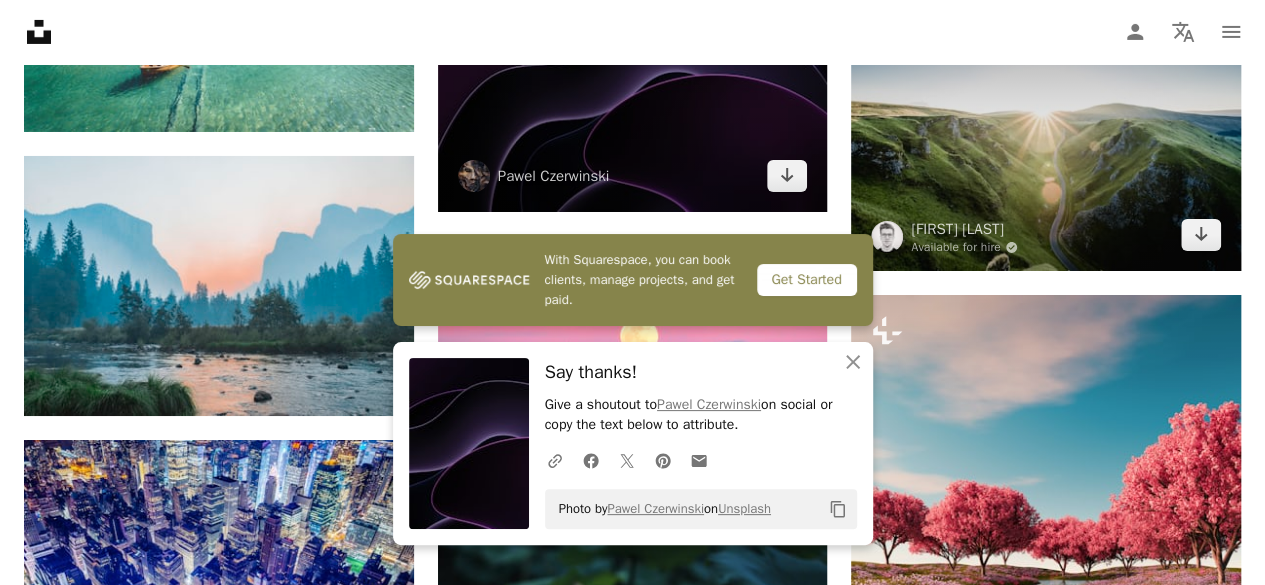 scroll, scrollTop: 7321, scrollLeft: 0, axis: vertical 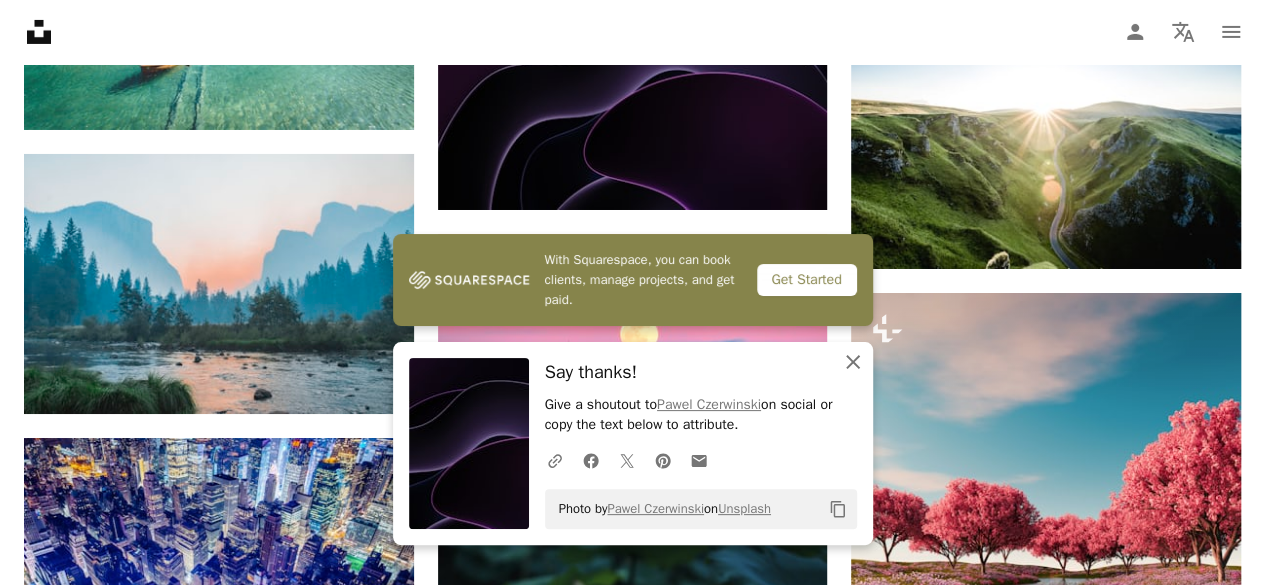 click on "An X shape" 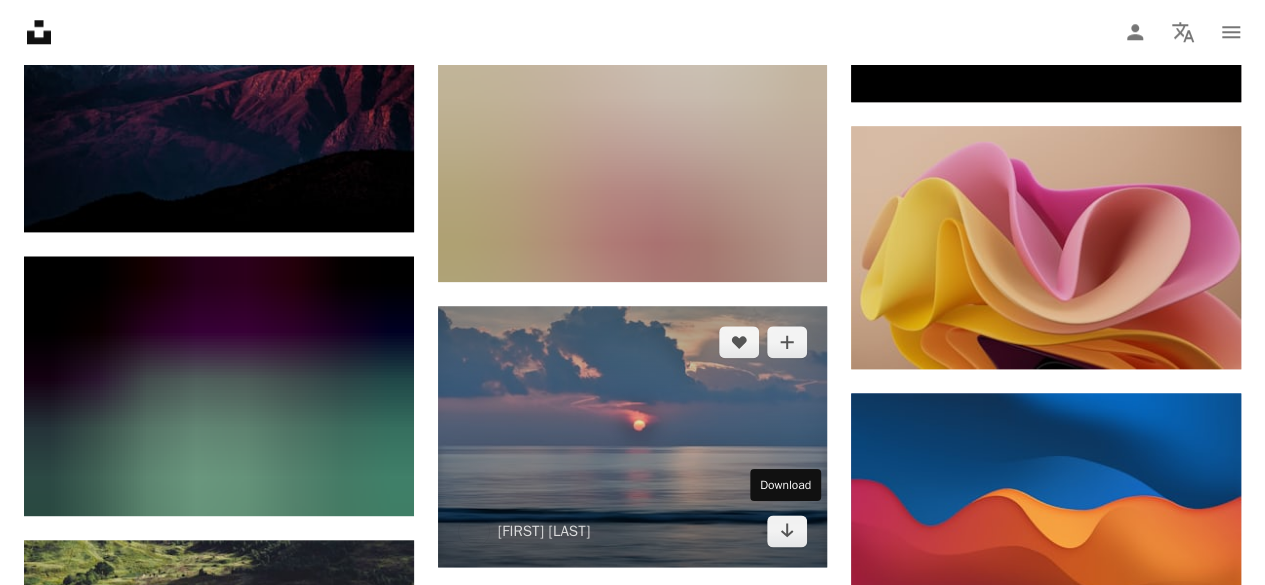 scroll, scrollTop: 8627, scrollLeft: 0, axis: vertical 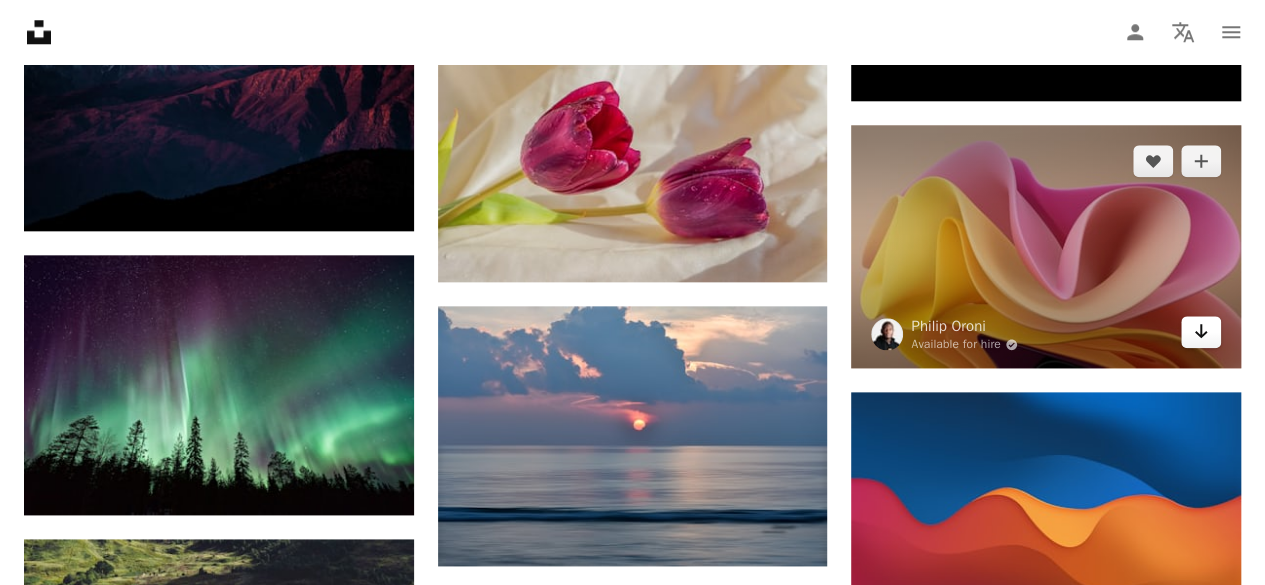 click on "Arrow pointing down" 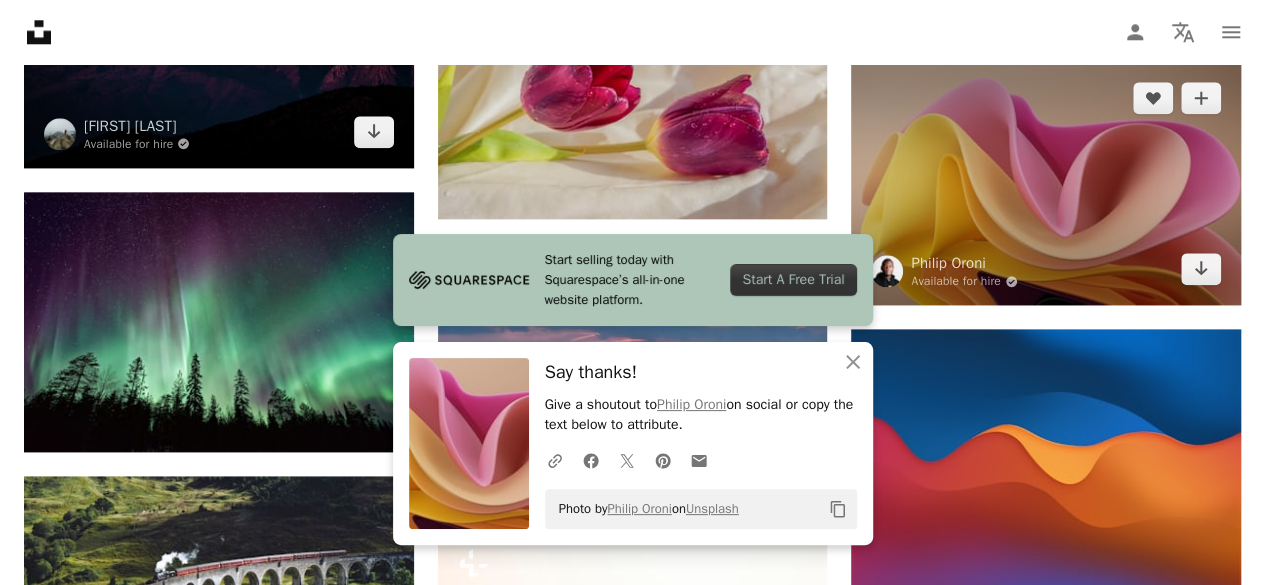 scroll, scrollTop: 8997, scrollLeft: 0, axis: vertical 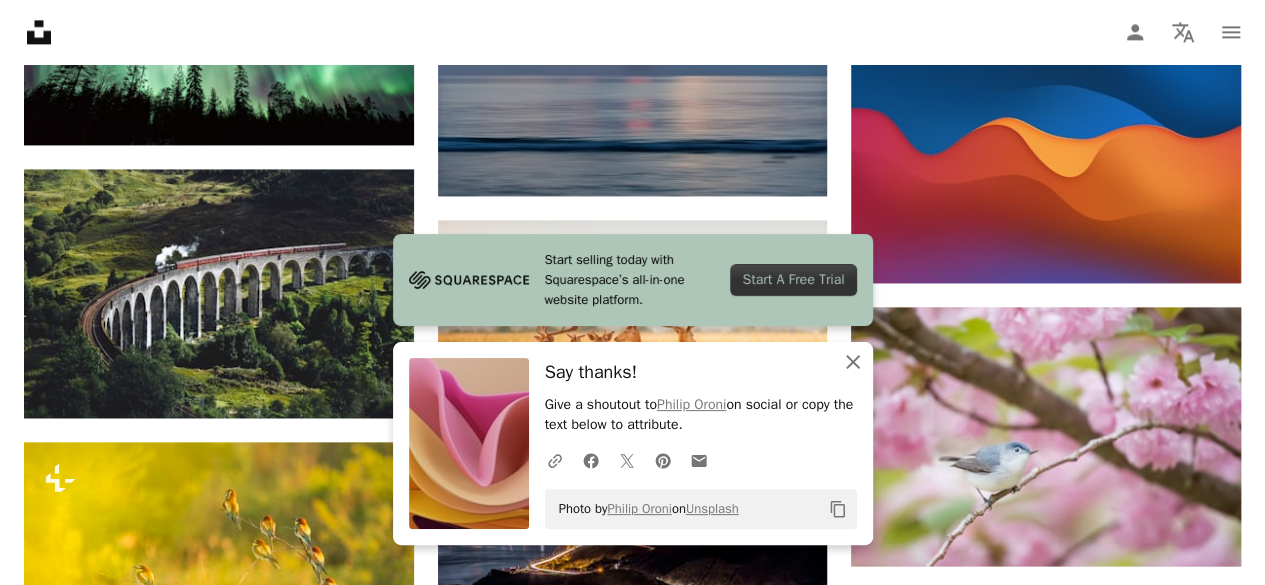 click 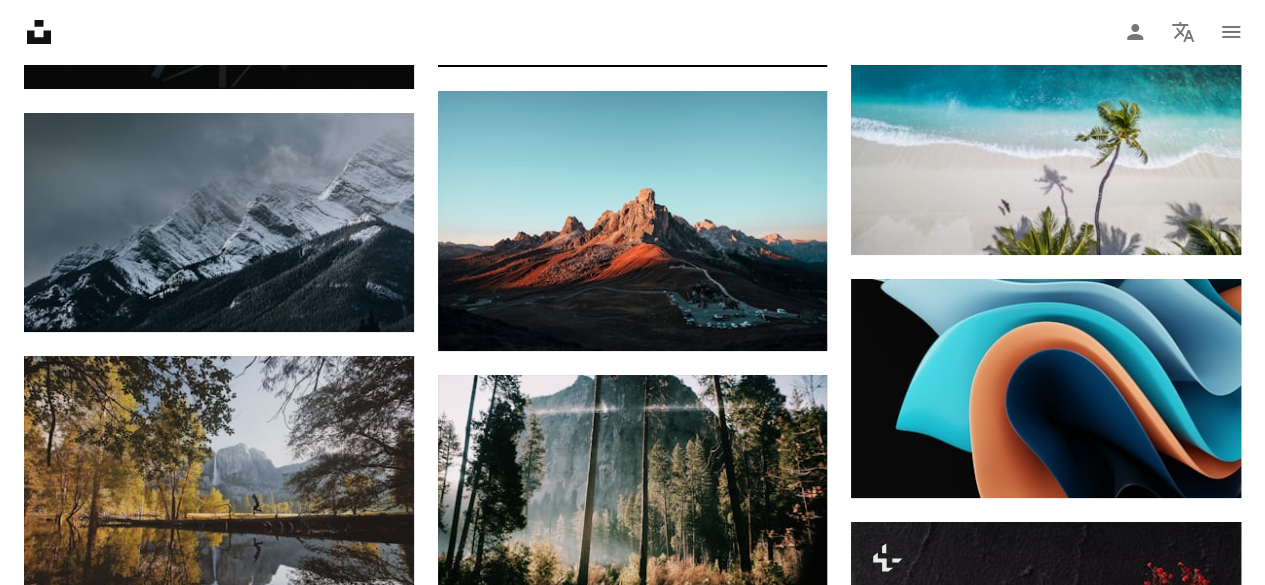 scroll, scrollTop: 11315, scrollLeft: 0, axis: vertical 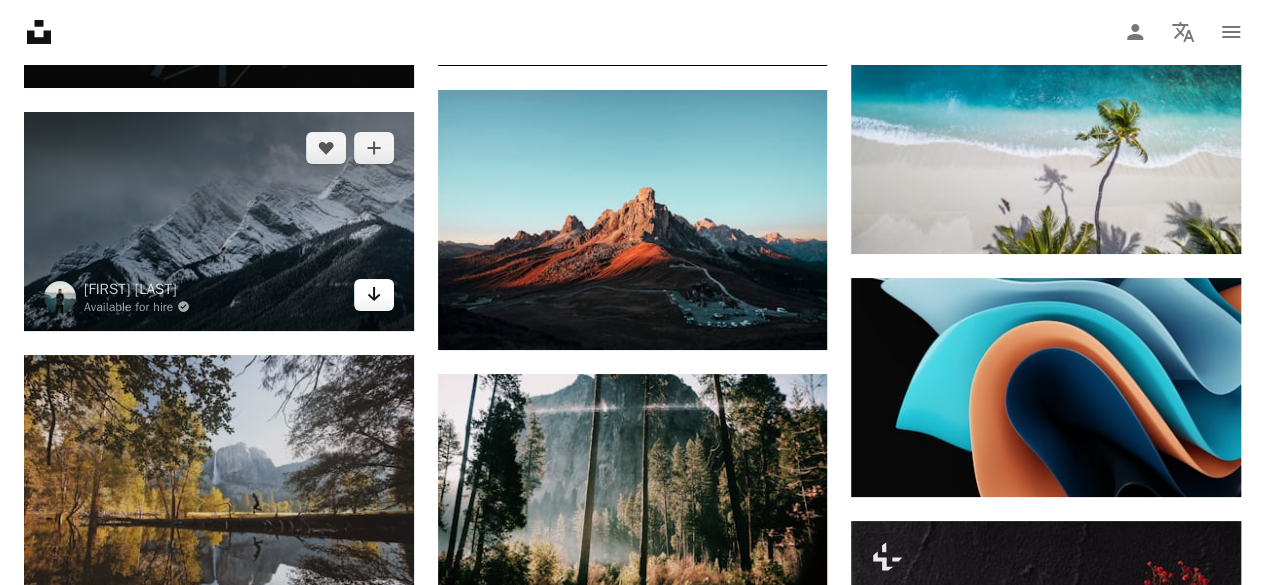click on "Arrow pointing down" 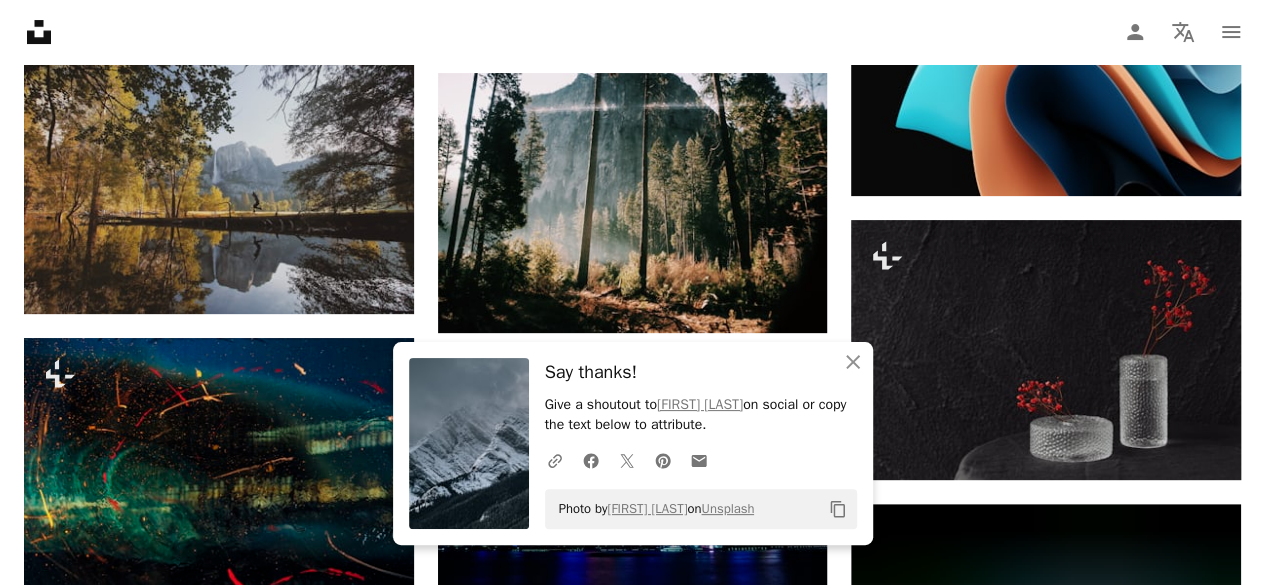 scroll, scrollTop: 11617, scrollLeft: 0, axis: vertical 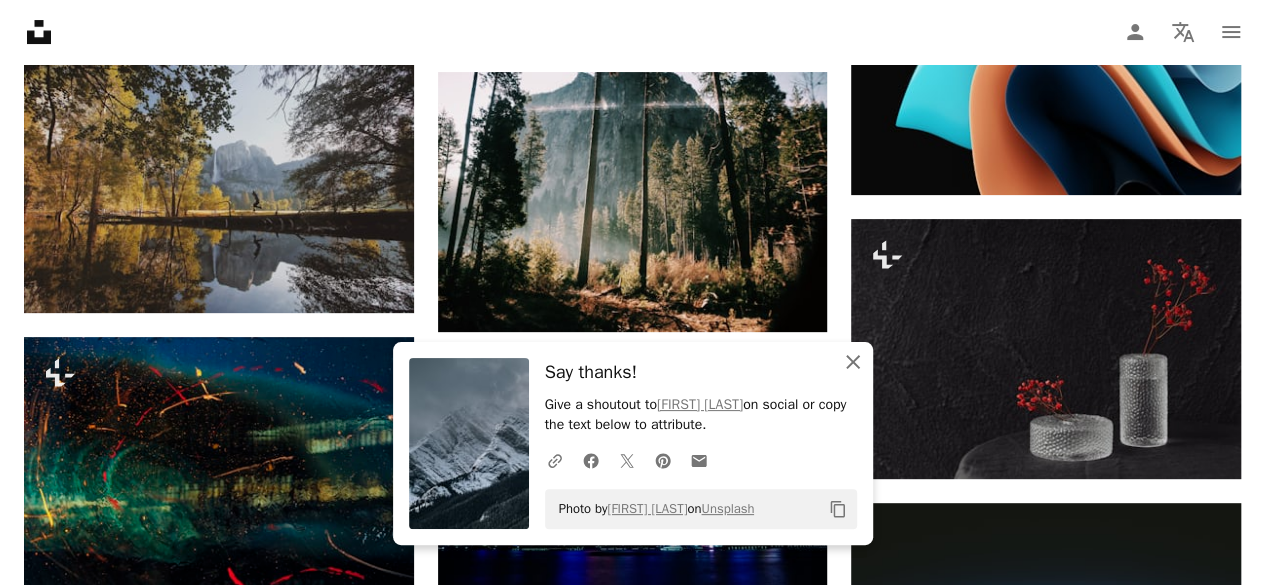 click on "An X shape" 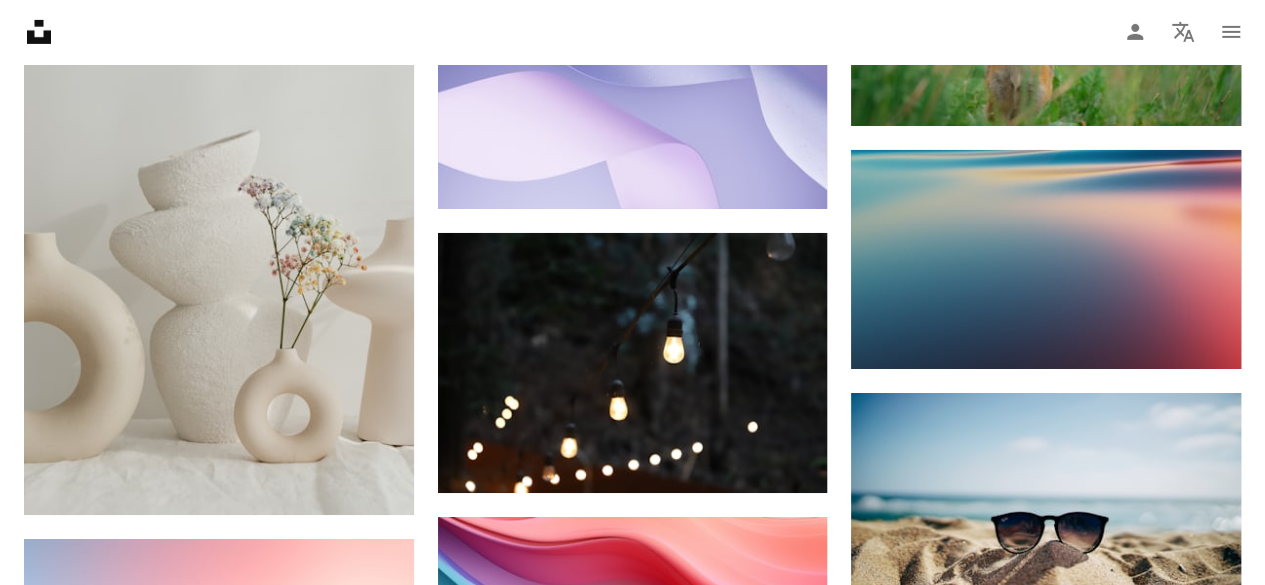 scroll, scrollTop: 14744, scrollLeft: 0, axis: vertical 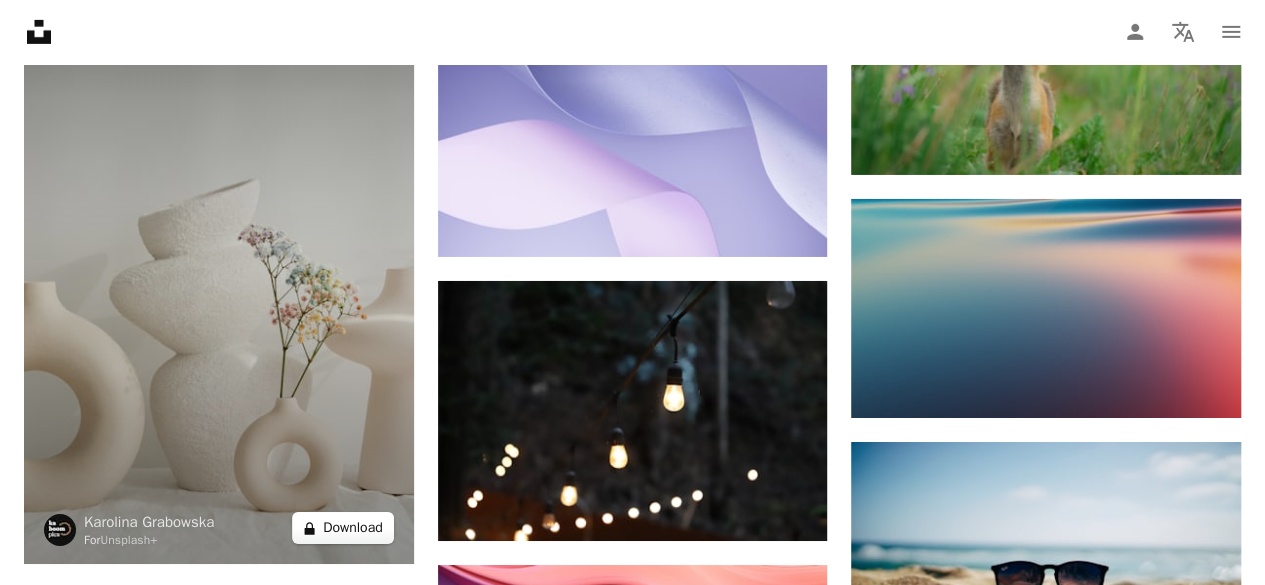 click on "A lock Download" at bounding box center [343, 528] 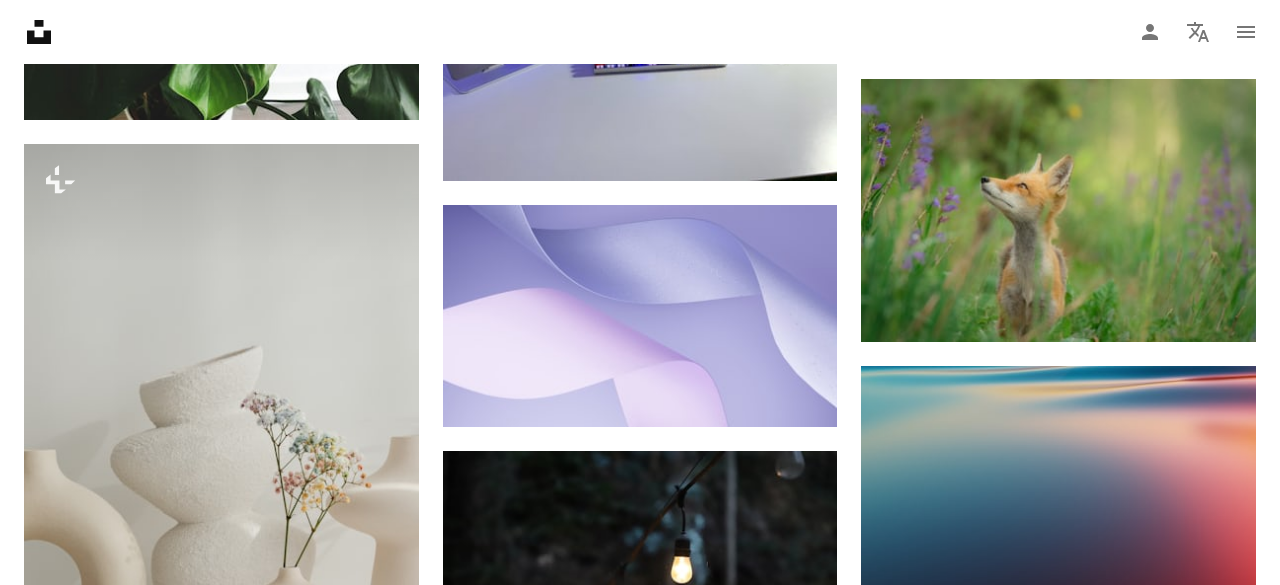 click on "An X shape" at bounding box center [20, 20] 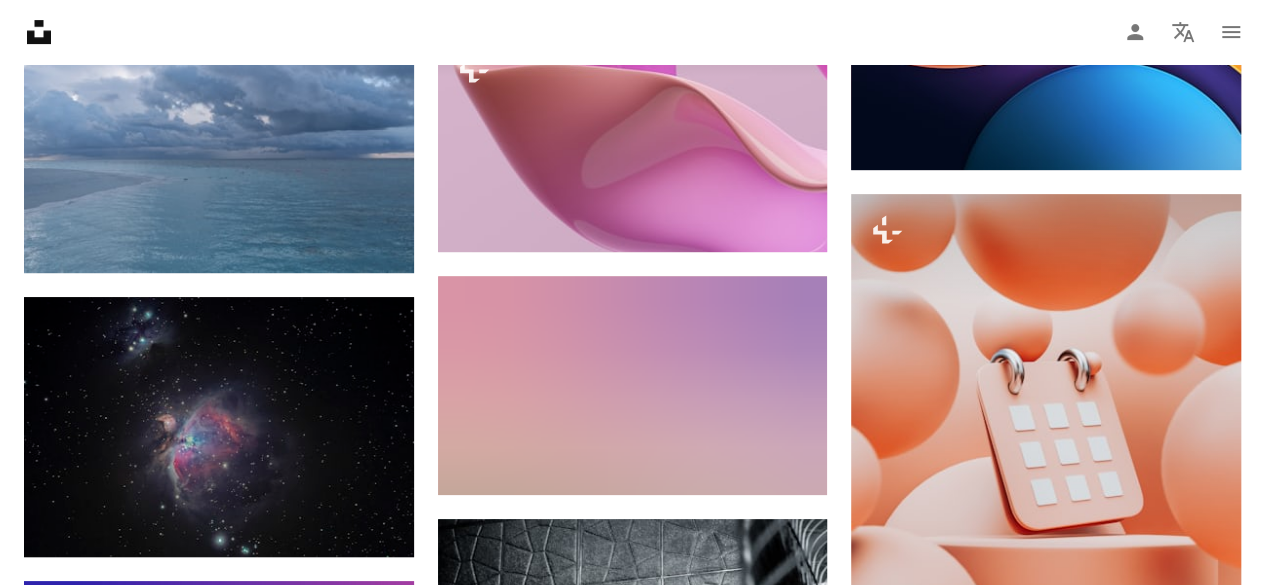 scroll, scrollTop: 15563, scrollLeft: 0, axis: vertical 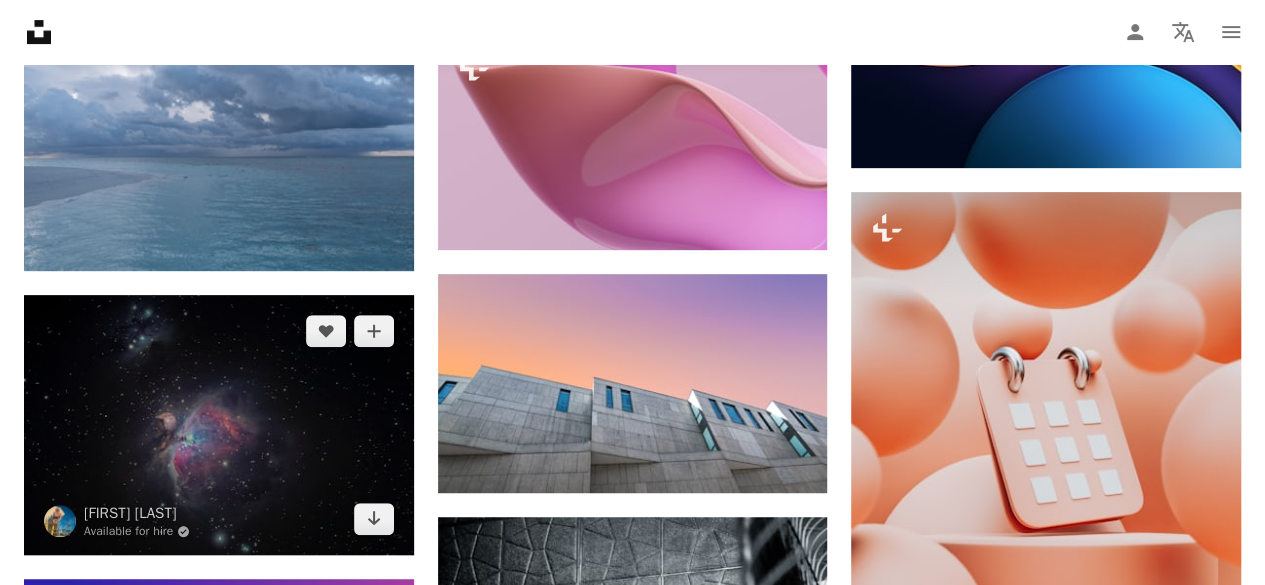 click at bounding box center (219, 425) 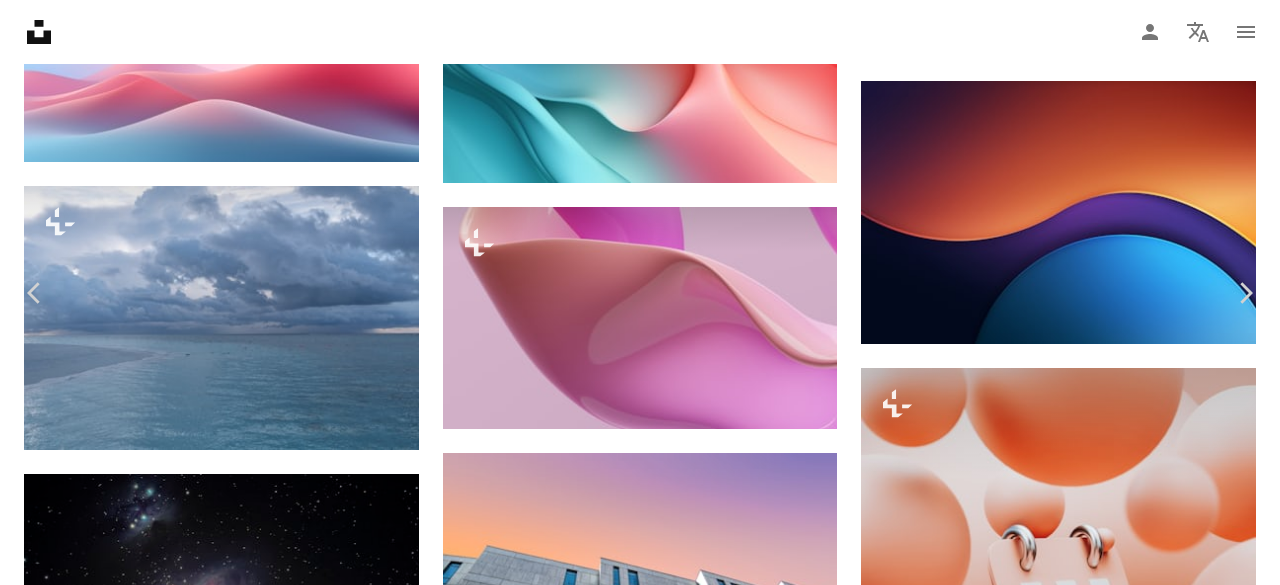 click on "An X shape" at bounding box center [20, 20] 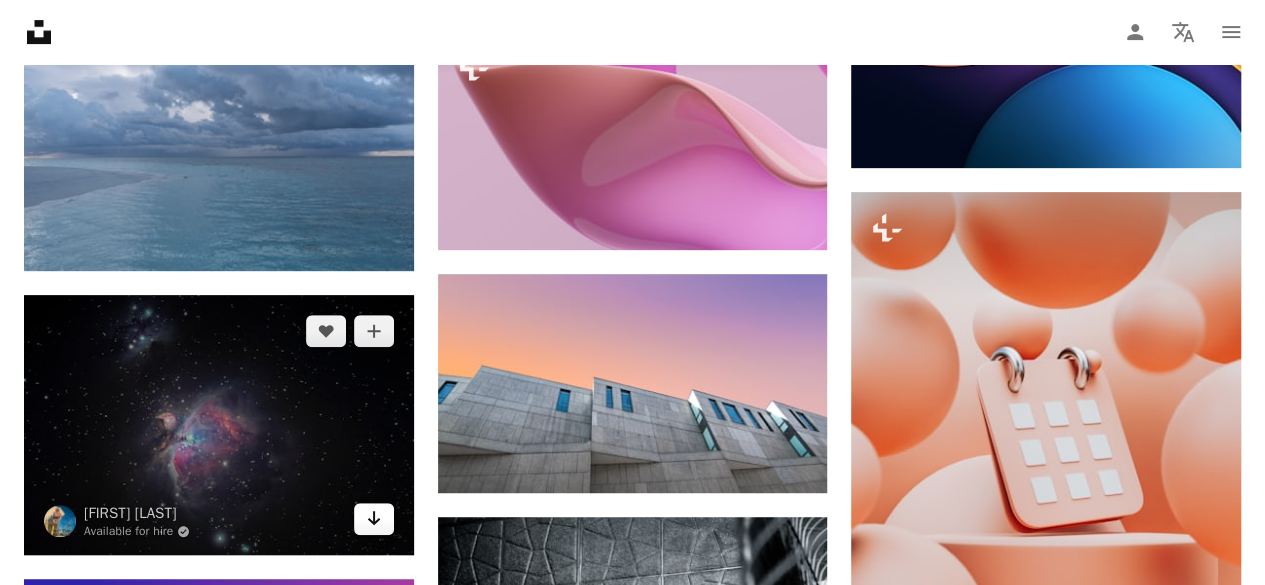 click on "Arrow pointing down" 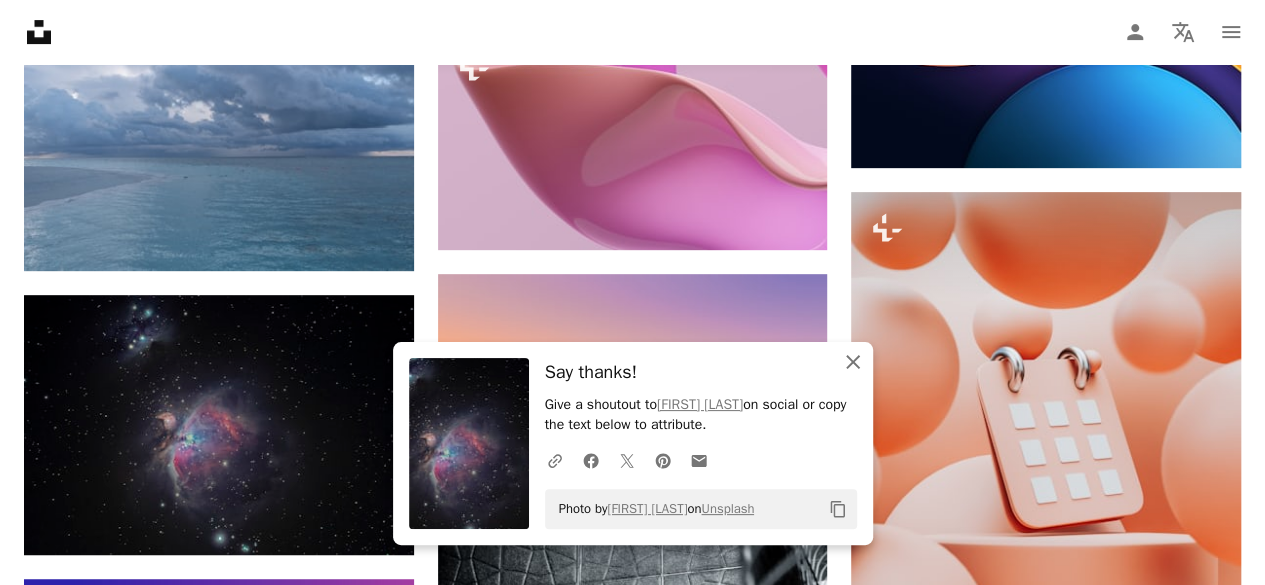click 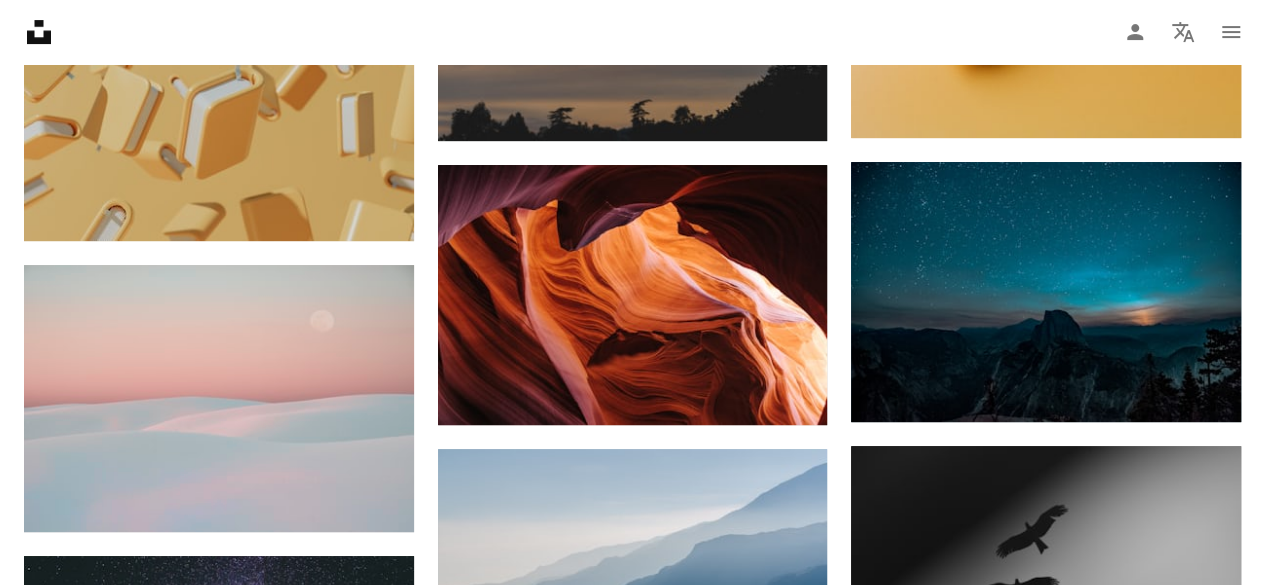 scroll, scrollTop: 19304, scrollLeft: 0, axis: vertical 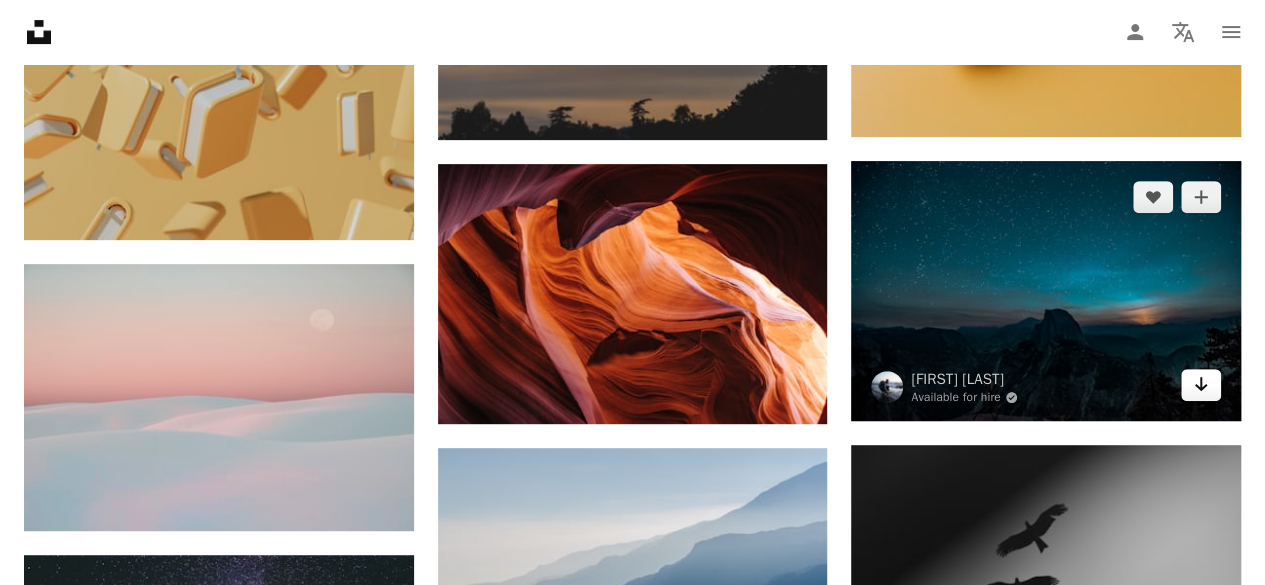 click 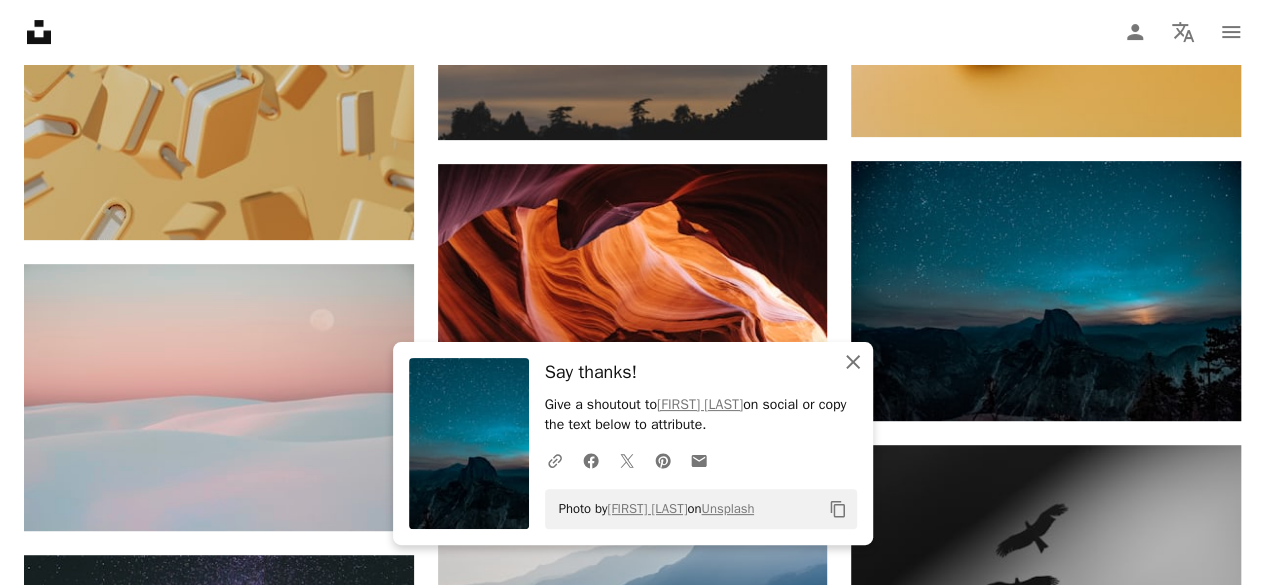 click 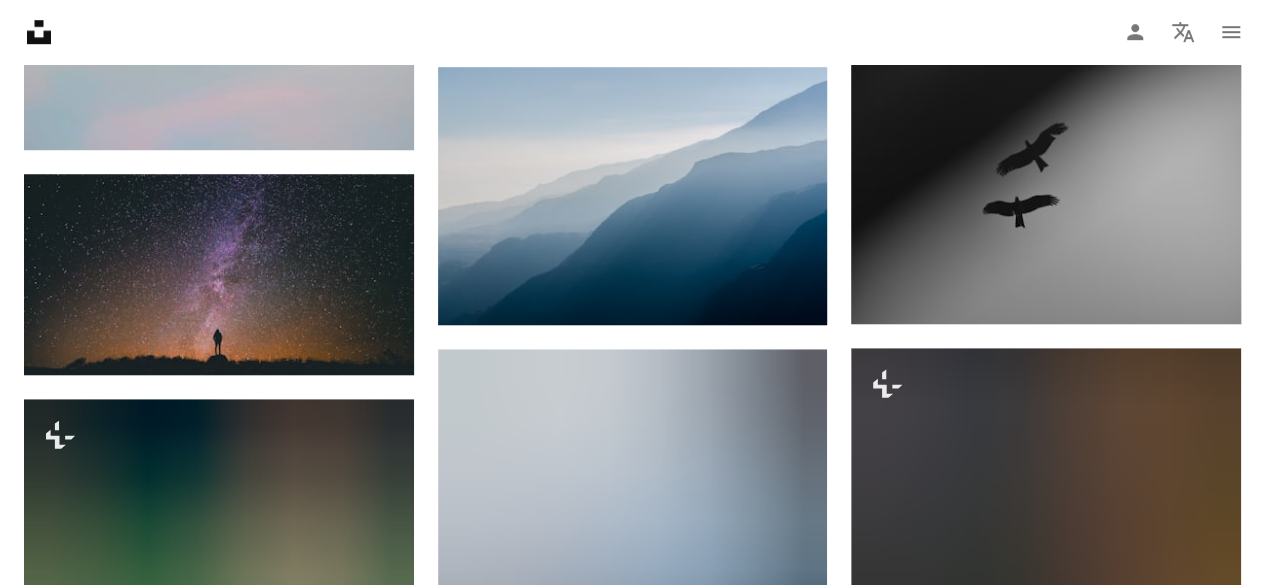 scroll, scrollTop: 19686, scrollLeft: 0, axis: vertical 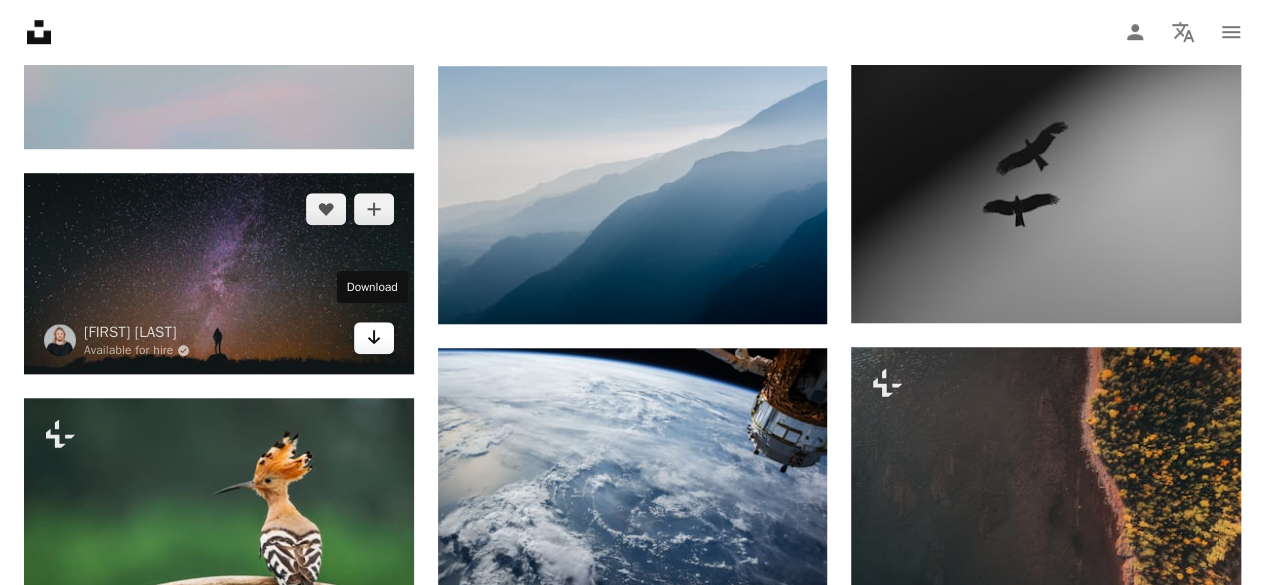 click on "Arrow pointing down" 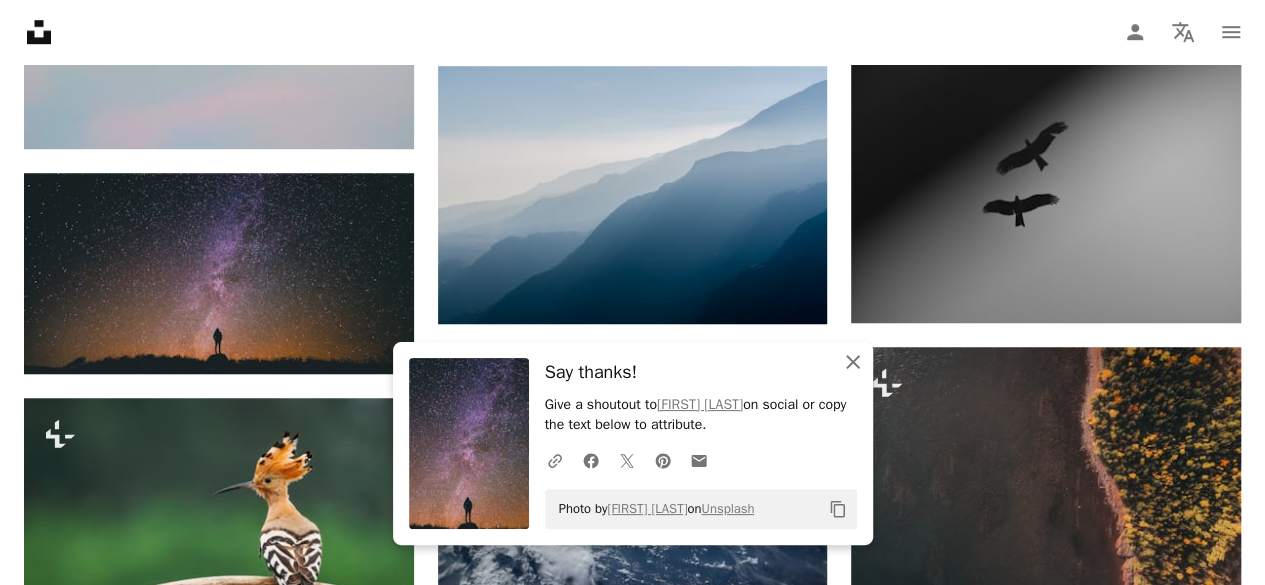 click on "An X shape" 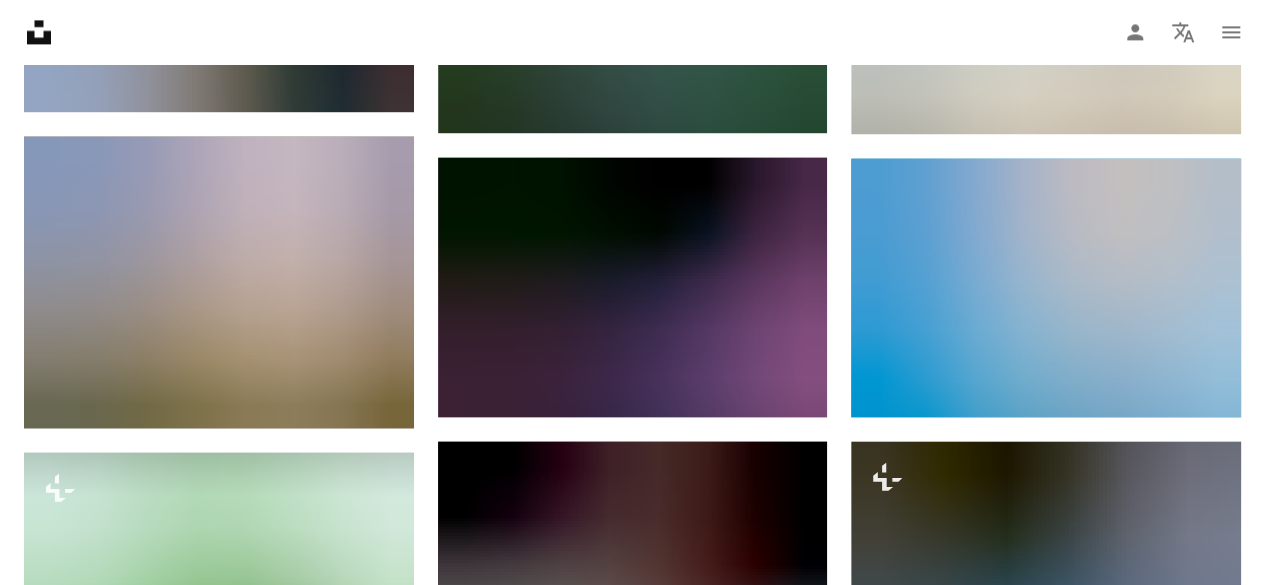scroll, scrollTop: 20479, scrollLeft: 0, axis: vertical 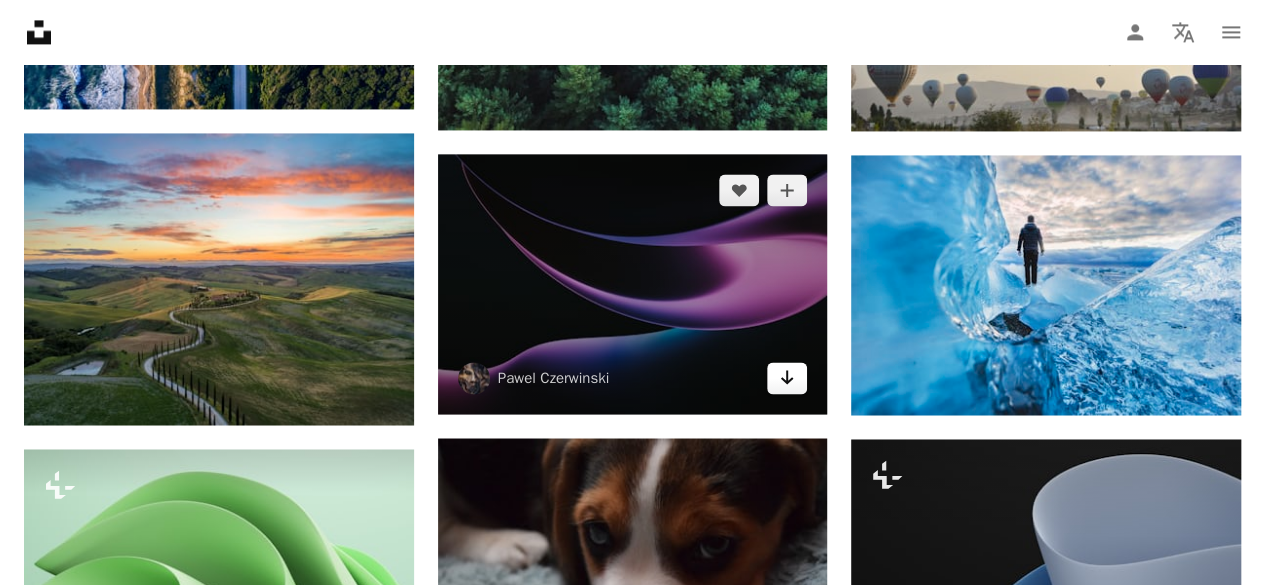click on "Arrow pointing down" 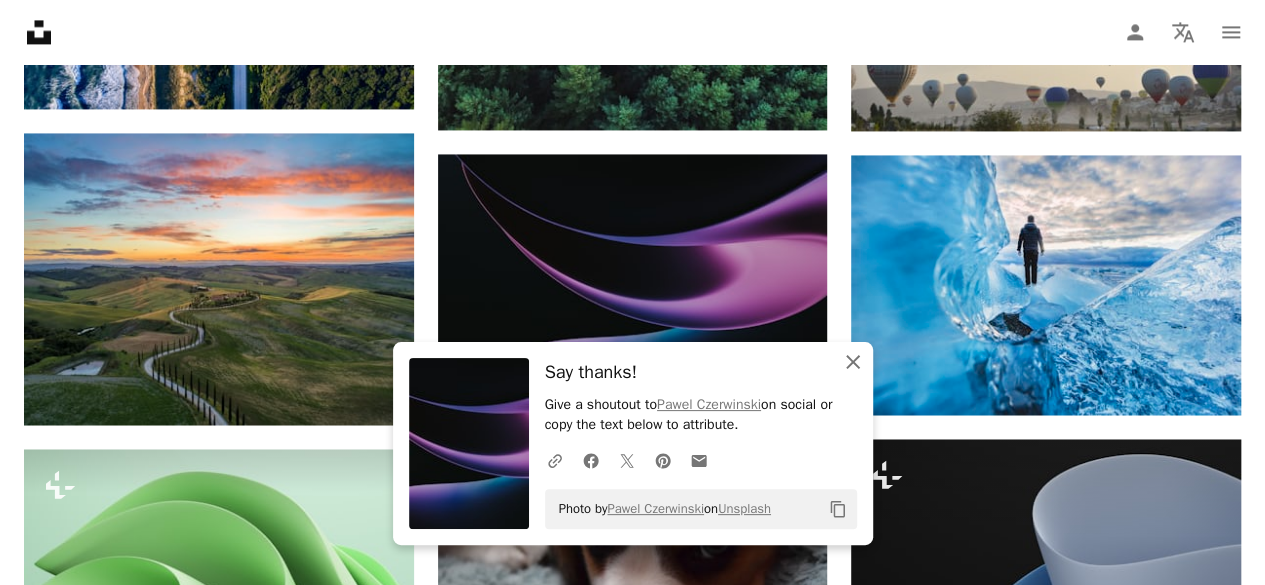 click on "An X shape" 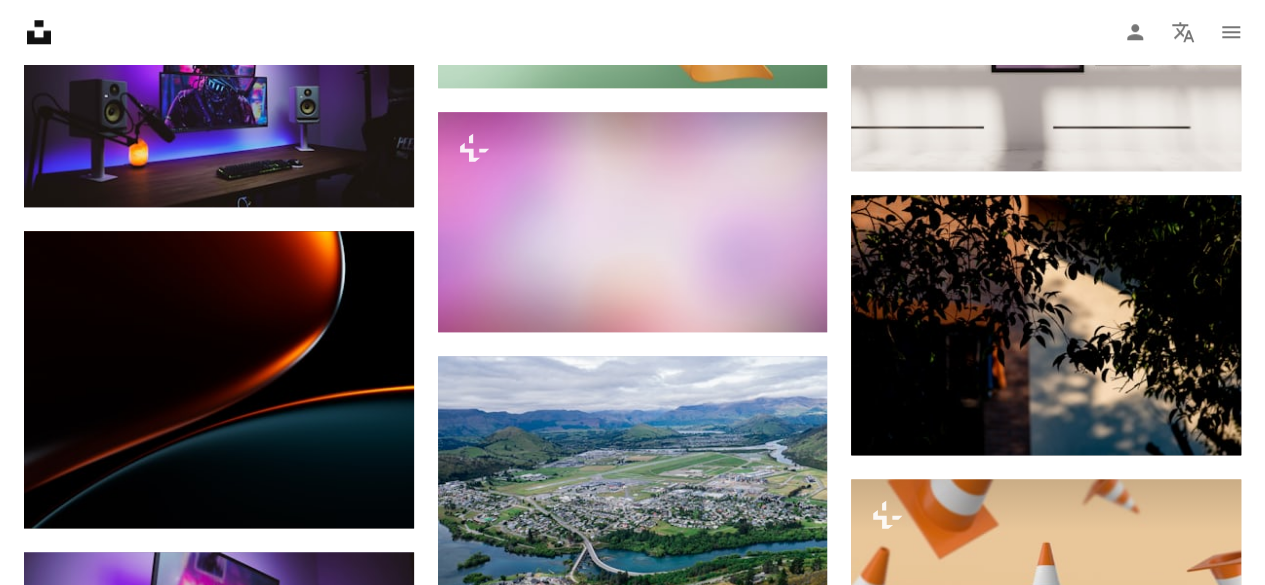 scroll, scrollTop: 46551, scrollLeft: 0, axis: vertical 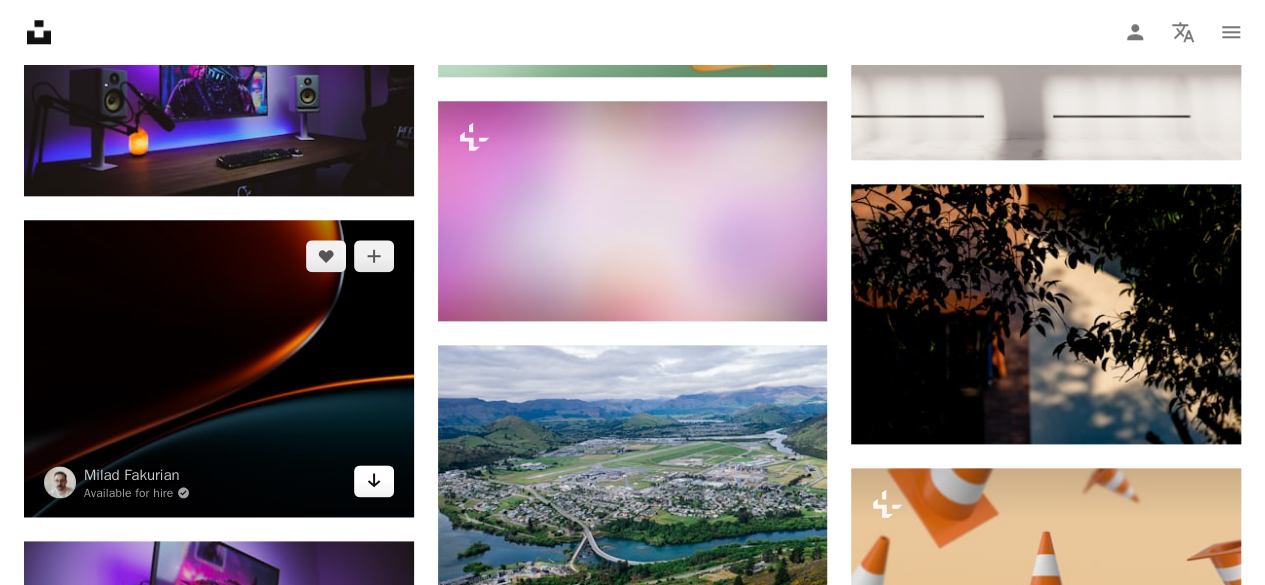 click 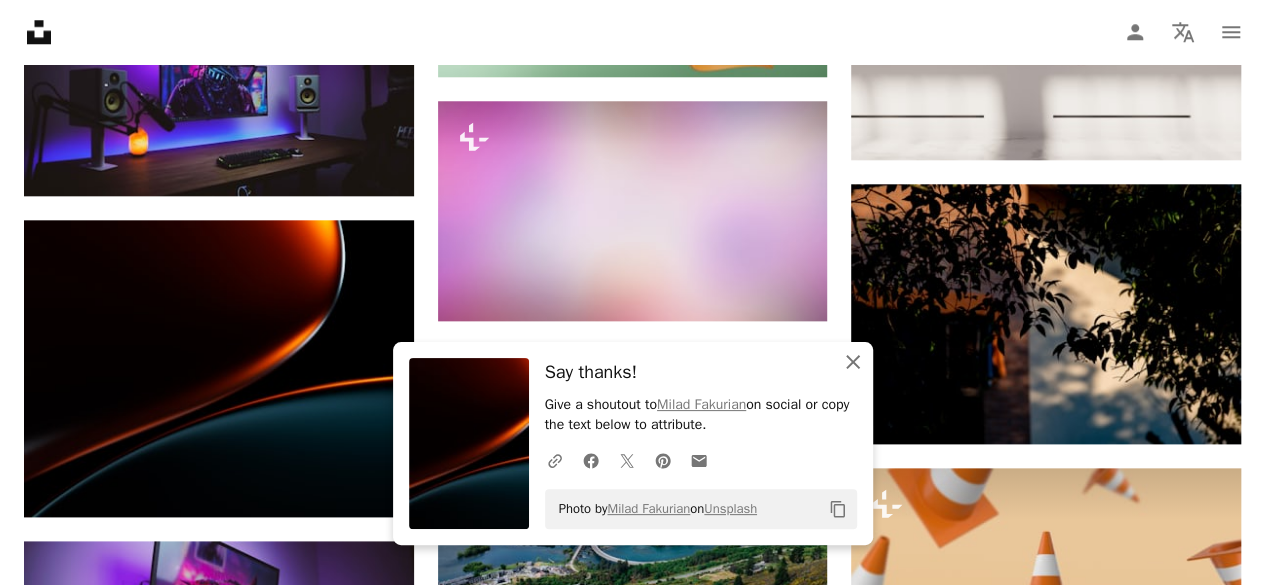 click 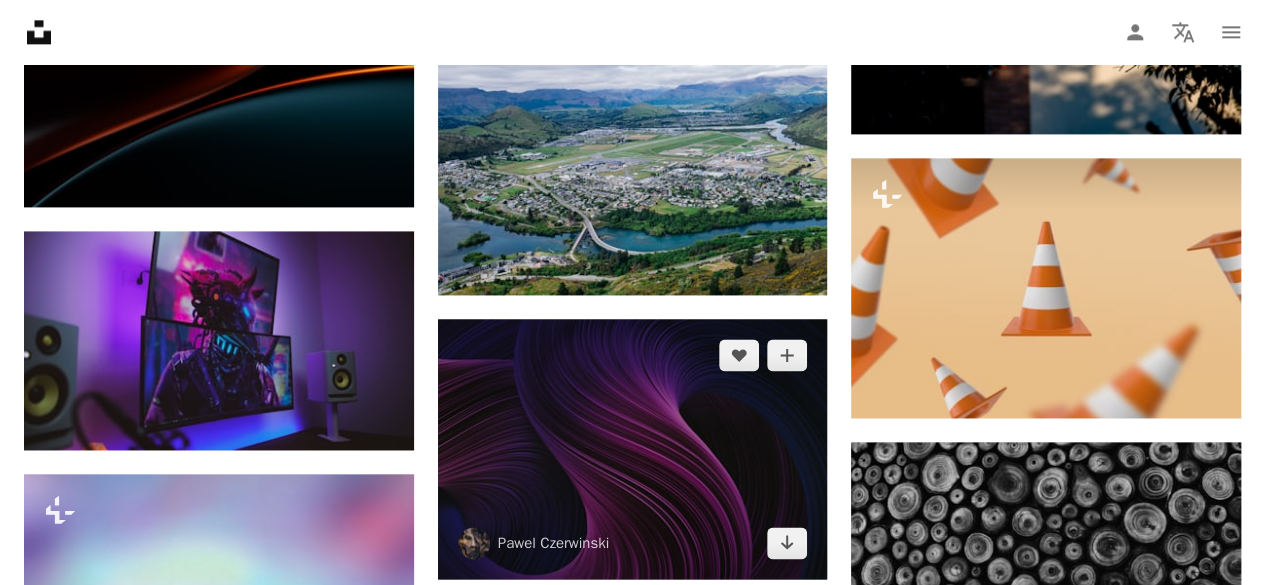 scroll, scrollTop: 47003, scrollLeft: 0, axis: vertical 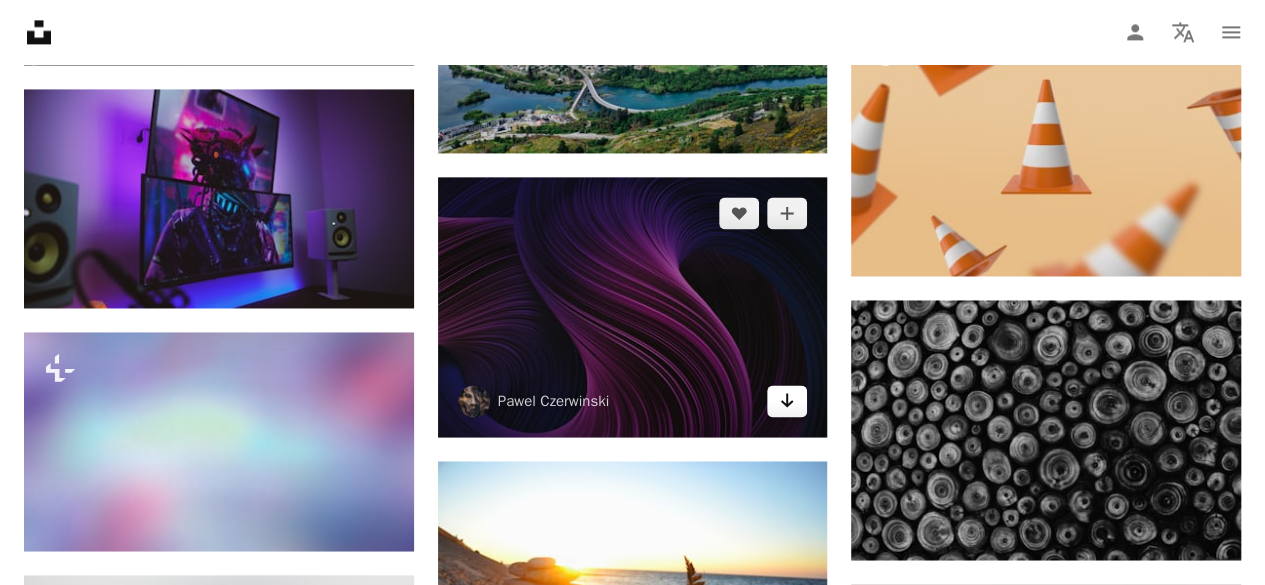click on "Arrow pointing down" 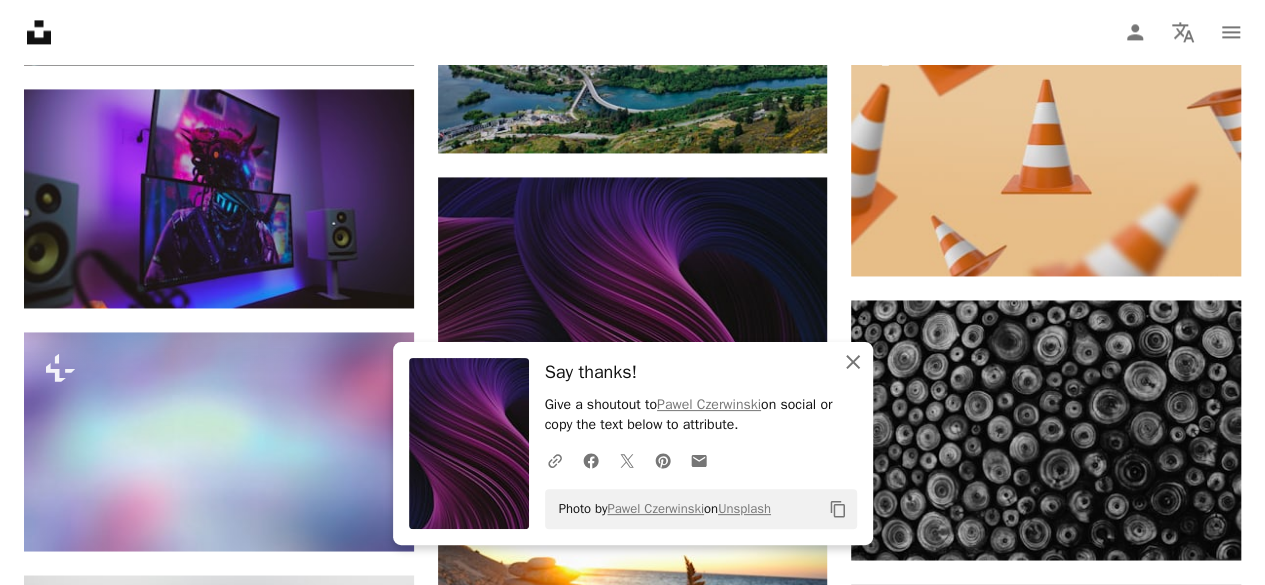 click on "An X shape" 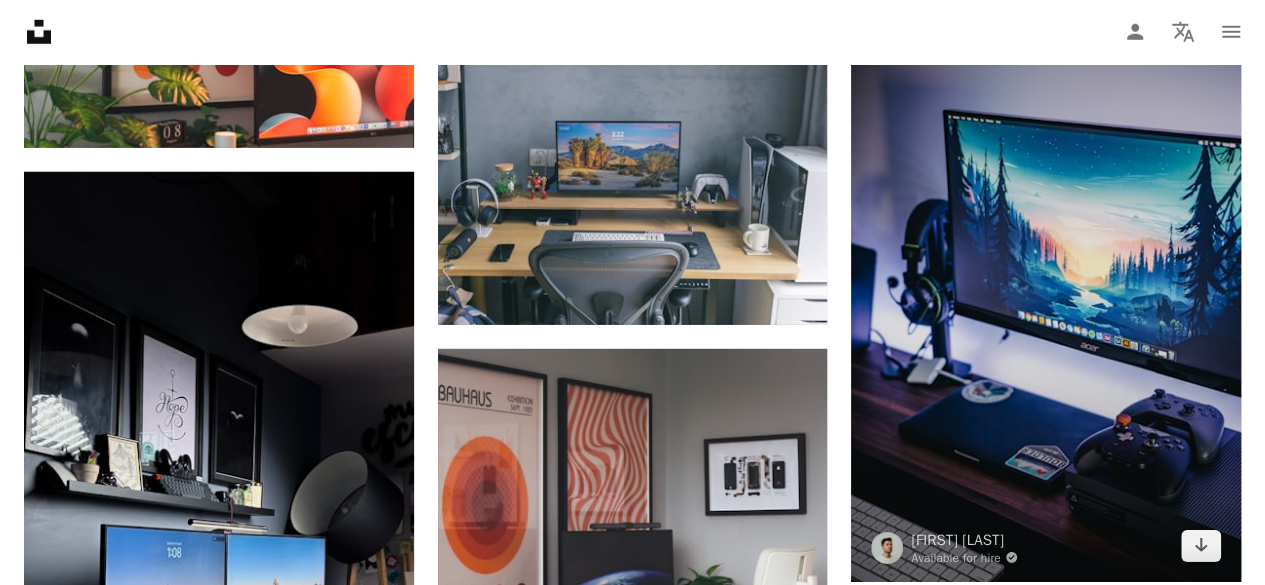 scroll, scrollTop: 59876, scrollLeft: 0, axis: vertical 